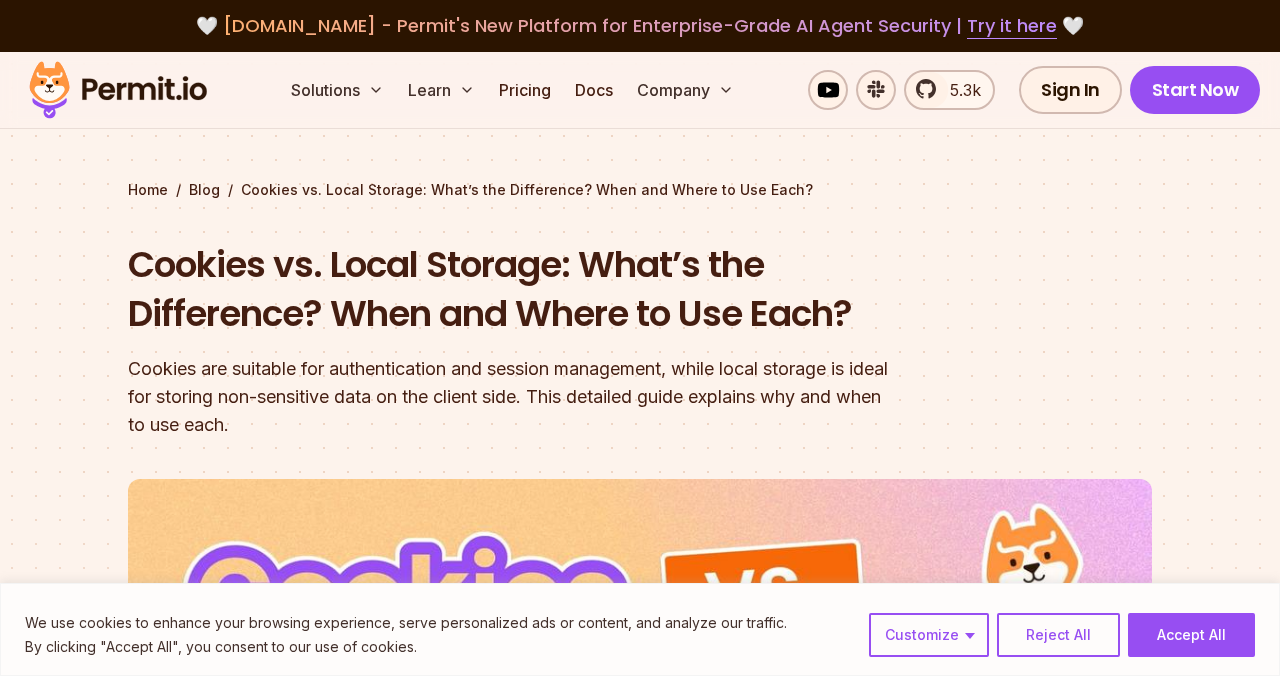 click on "When a user visits a website, the server can send a cookie along with the HTTP response. The browser then stores this cookie and includes it in subsequent requests to the same domain. This allows the server to recognize returning users and maintain session data." at bounding box center (489, 5116) 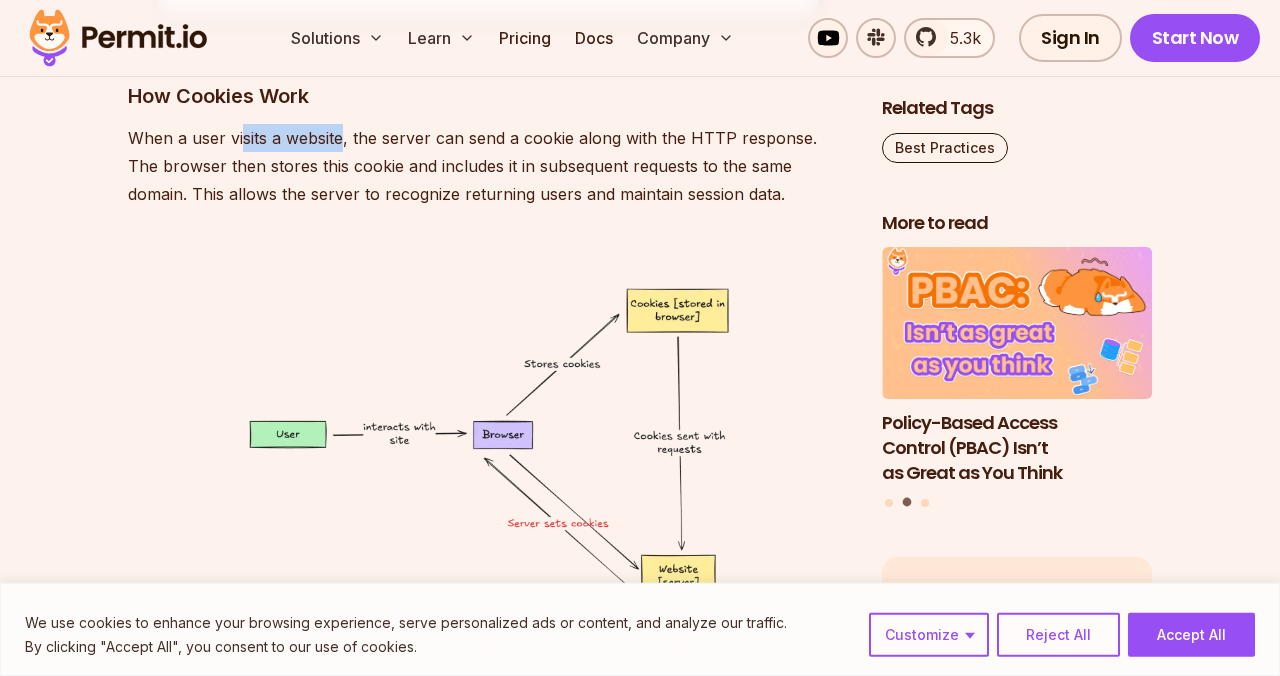 click on "When a user visits a website, the server can send a cookie along with the HTTP response. The browser then stores this cookie and includes it in subsequent requests to the same domain. This allows the server to recognize returning users and maintain session data." at bounding box center [489, 166] 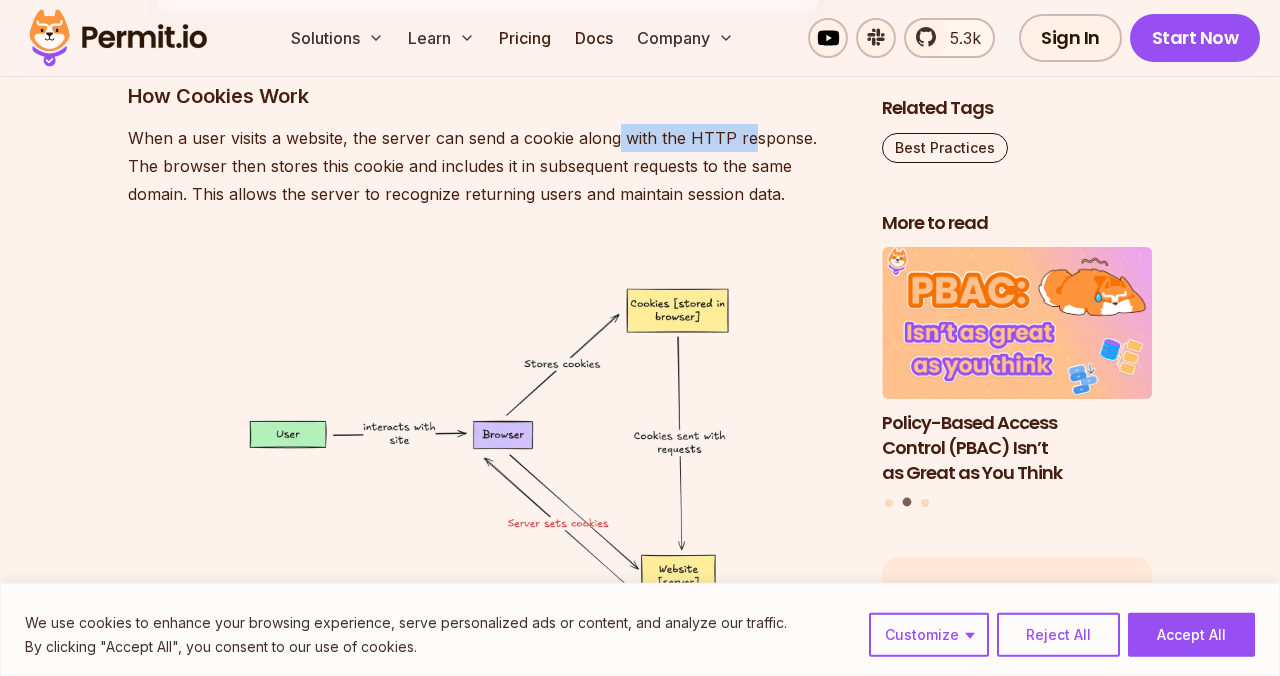 drag, startPoint x: 616, startPoint y: 142, endPoint x: 757, endPoint y: 145, distance: 141.0319 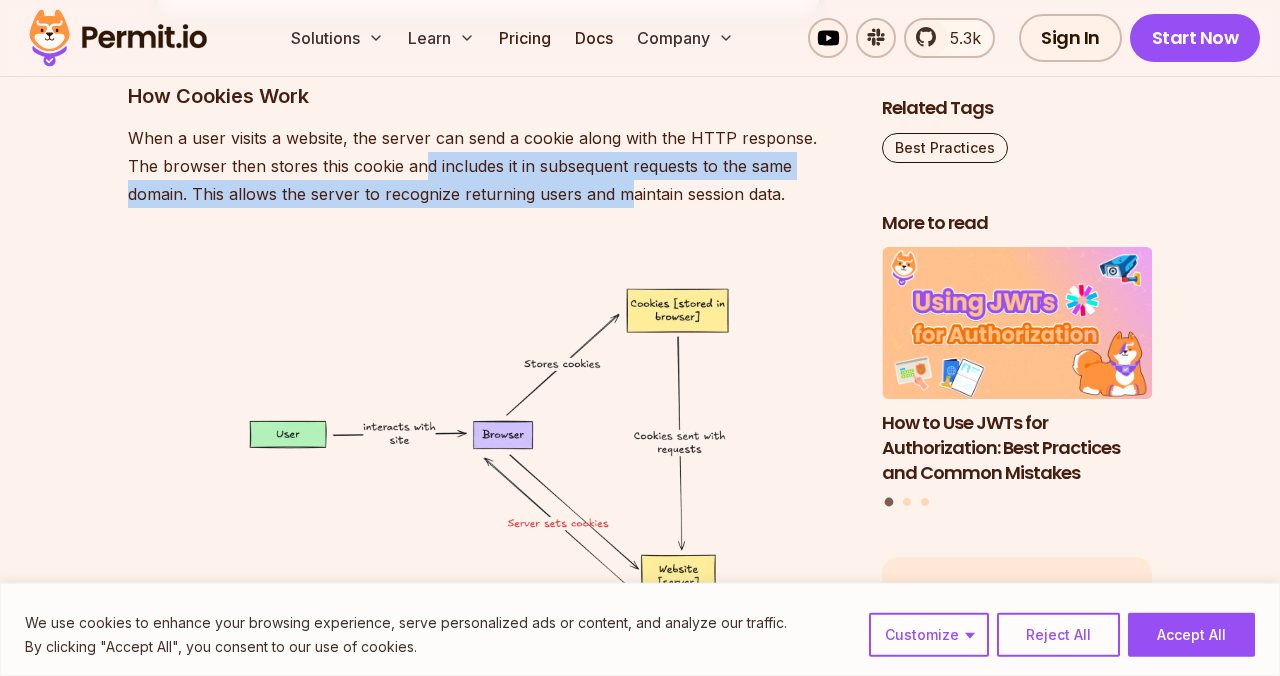 drag, startPoint x: 387, startPoint y: 158, endPoint x: 576, endPoint y: 181, distance: 190.39433 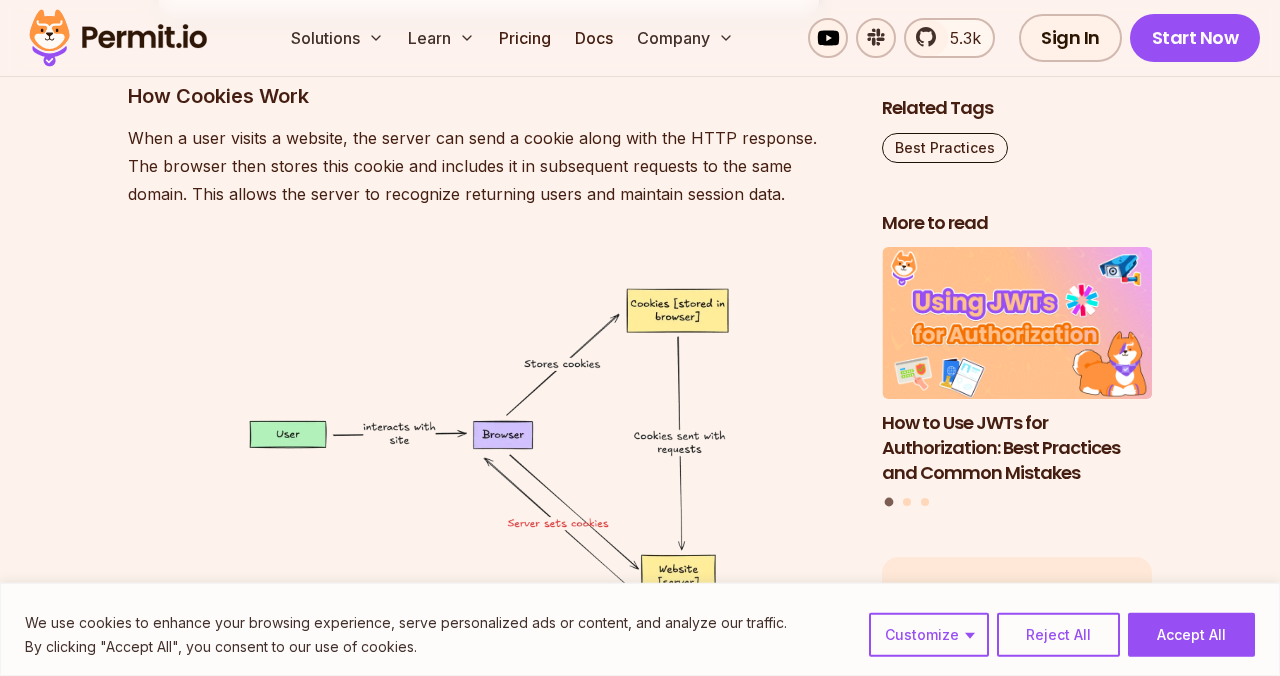 click on "When a user visits a website, the server can send a cookie along with the HTTP response. The browser then stores this cookie and includes it in subsequent requests to the same domain. This allows the server to recognize returning users and maintain session data." at bounding box center (489, 166) 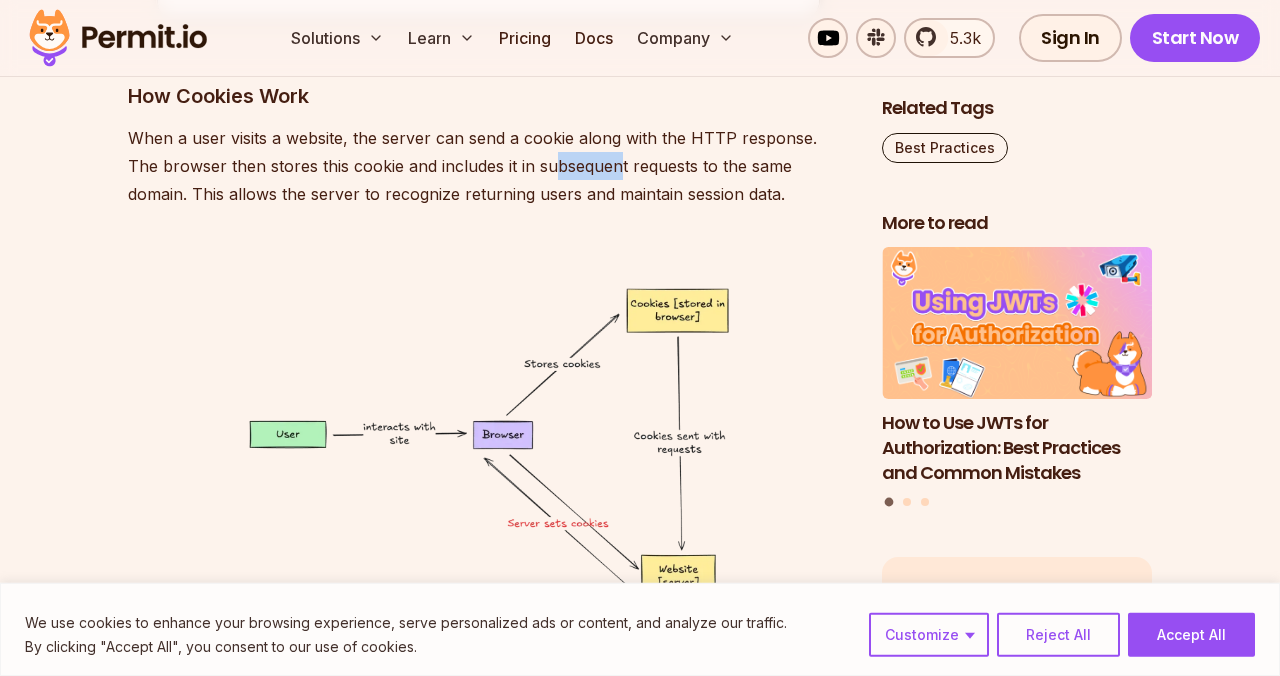 drag, startPoint x: 520, startPoint y: 169, endPoint x: 627, endPoint y: 146, distance: 109.444046 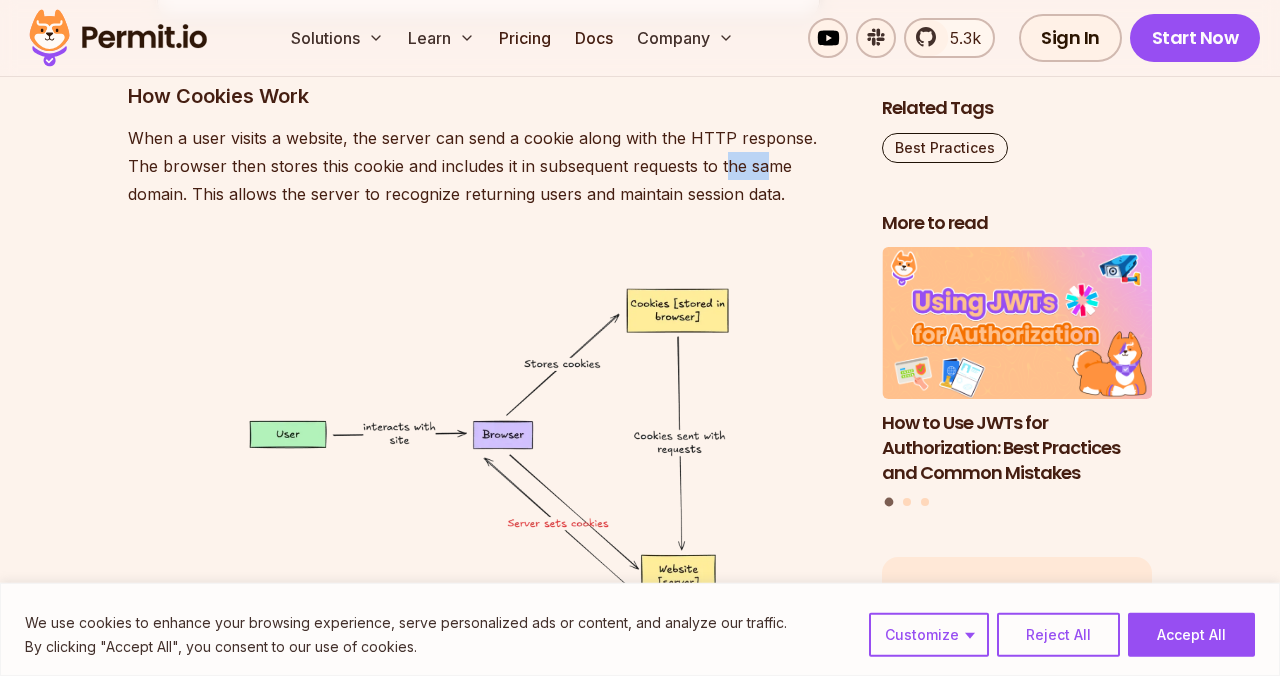drag, startPoint x: 690, startPoint y: 158, endPoint x: 775, endPoint y: 151, distance: 85.28775 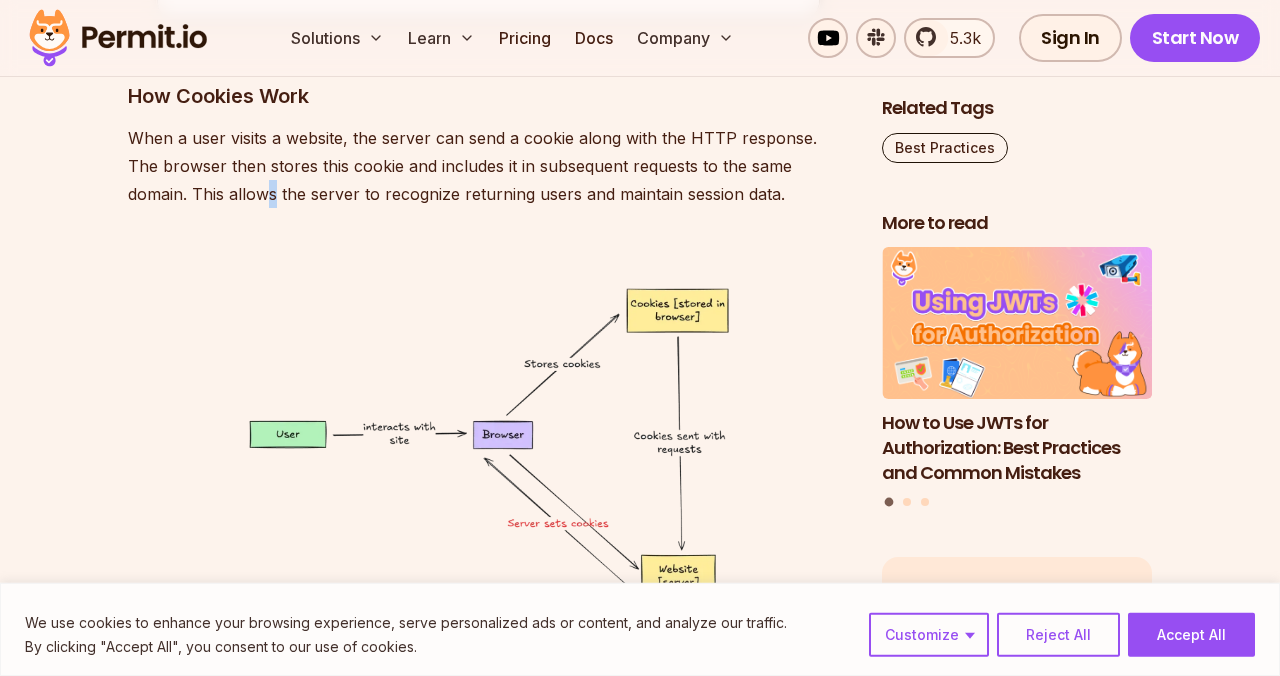 drag, startPoint x: 200, startPoint y: 183, endPoint x: 229, endPoint y: 187, distance: 29.274563 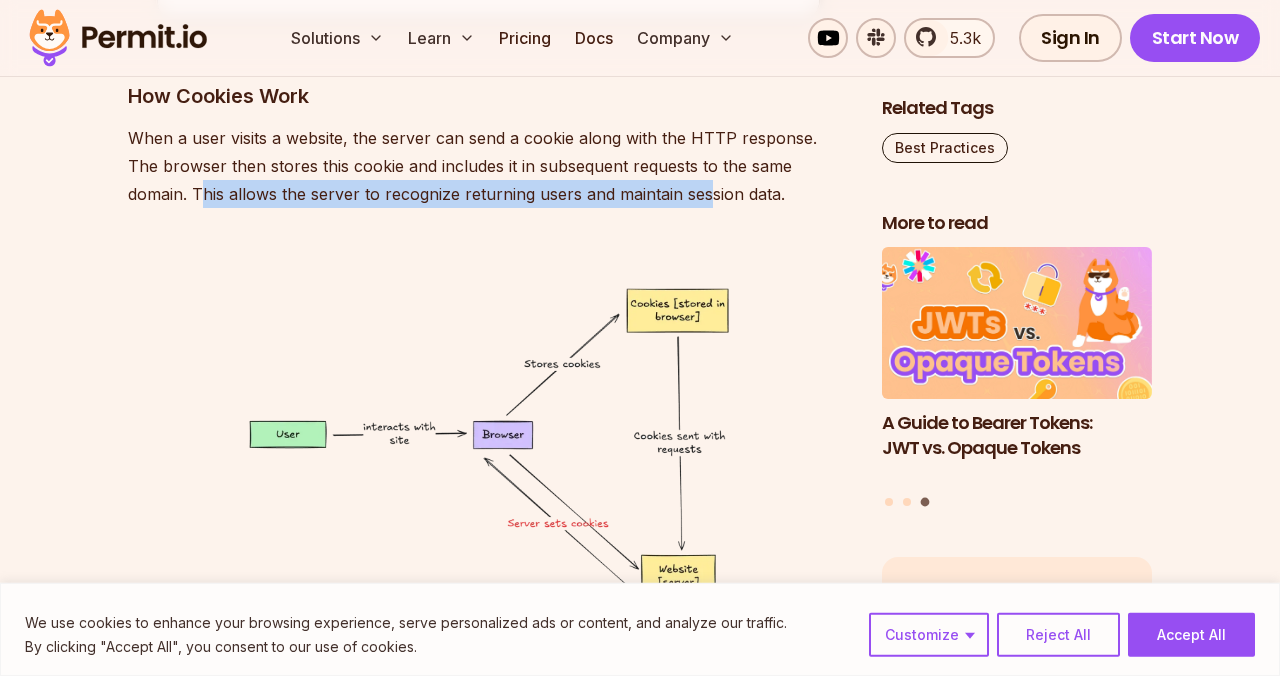 drag, startPoint x: 146, startPoint y: 196, endPoint x: 644, endPoint y: 200, distance: 498.01605 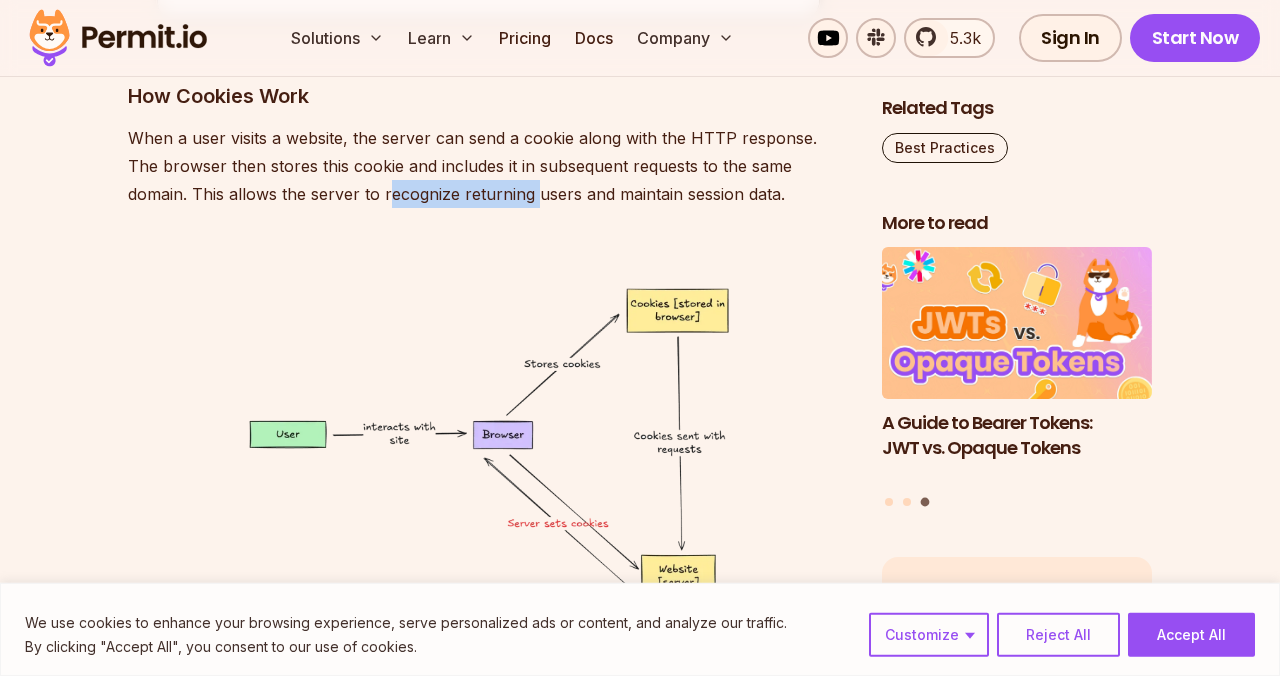 drag, startPoint x: 321, startPoint y: 196, endPoint x: 476, endPoint y: 186, distance: 155.32225 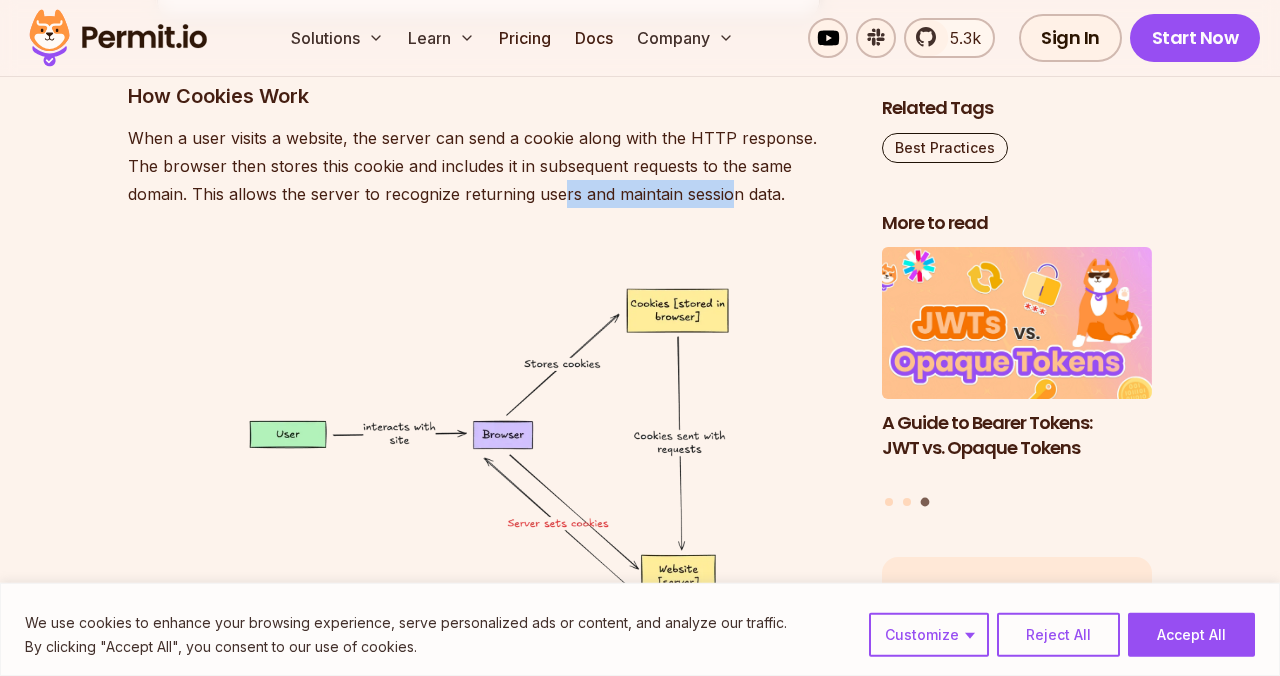 drag, startPoint x: 495, startPoint y: 187, endPoint x: 681, endPoint y: 189, distance: 186.01076 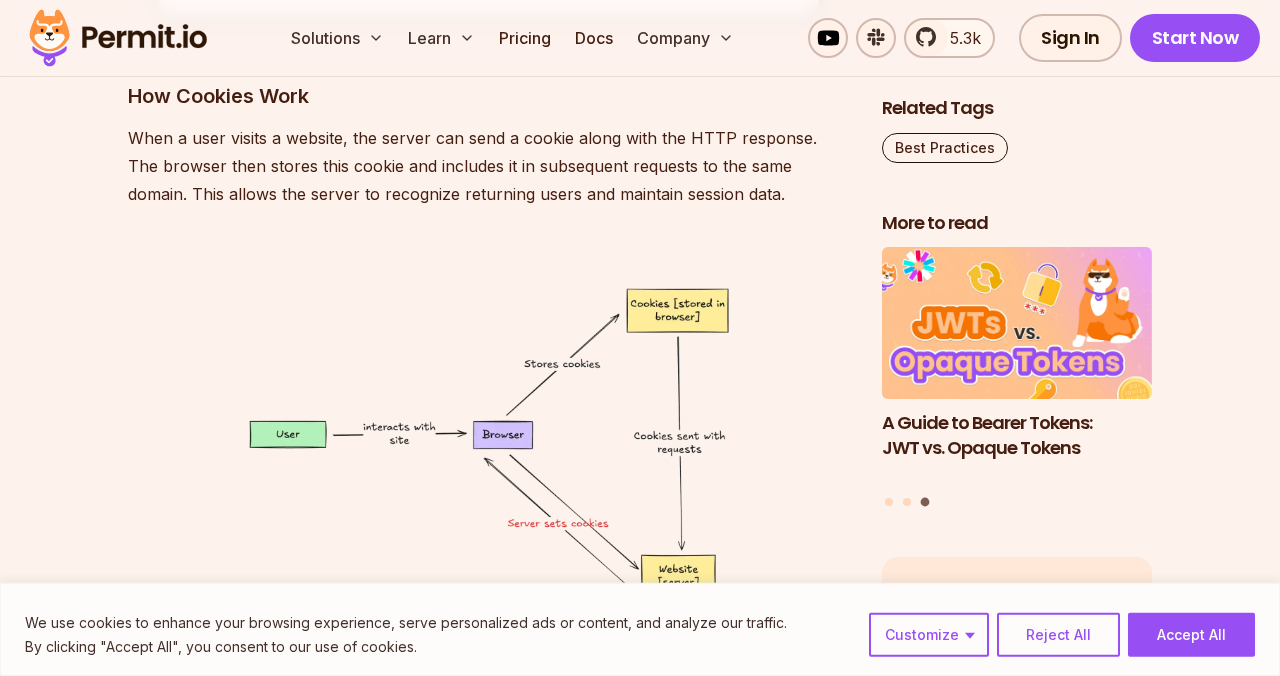 click on "When a user visits a website, the server can send a cookie along with the HTTP response. The browser then stores this cookie and includes it in subsequent requests to the same domain. This allows the server to recognize returning users and maintain session data." at bounding box center (489, 166) 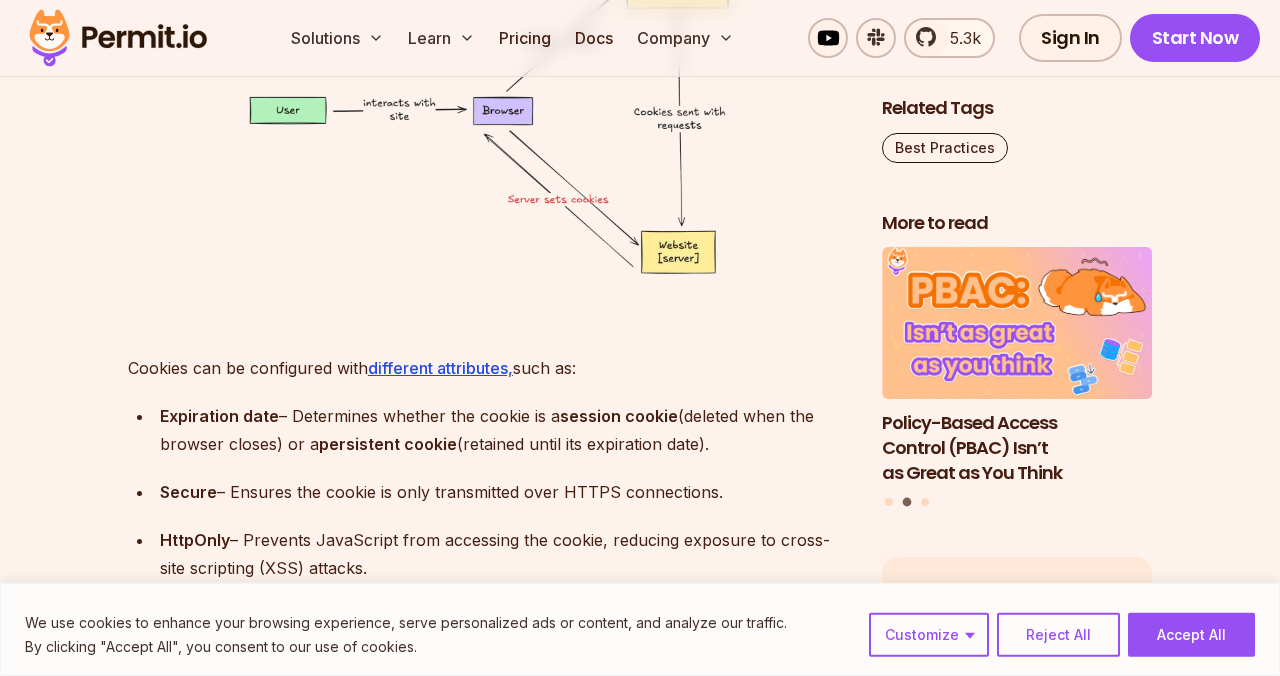 scroll, scrollTop: 5382, scrollLeft: 0, axis: vertical 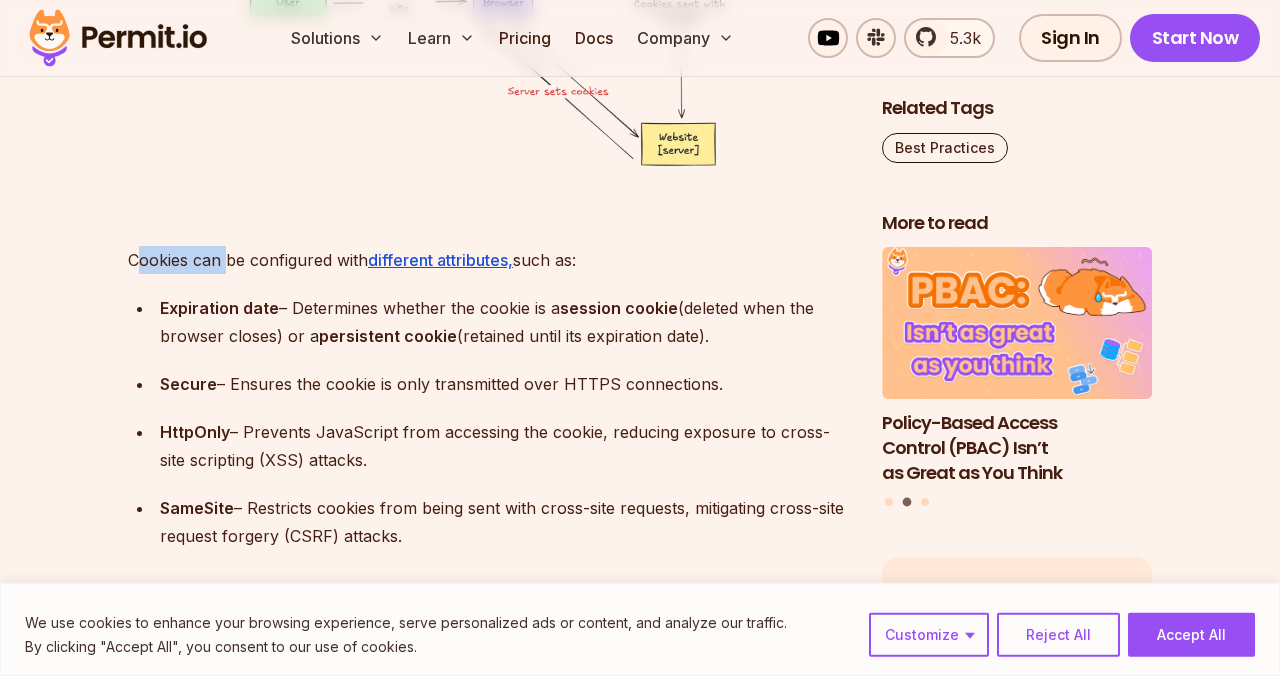 drag, startPoint x: 138, startPoint y: 265, endPoint x: 268, endPoint y: 268, distance: 130.0346 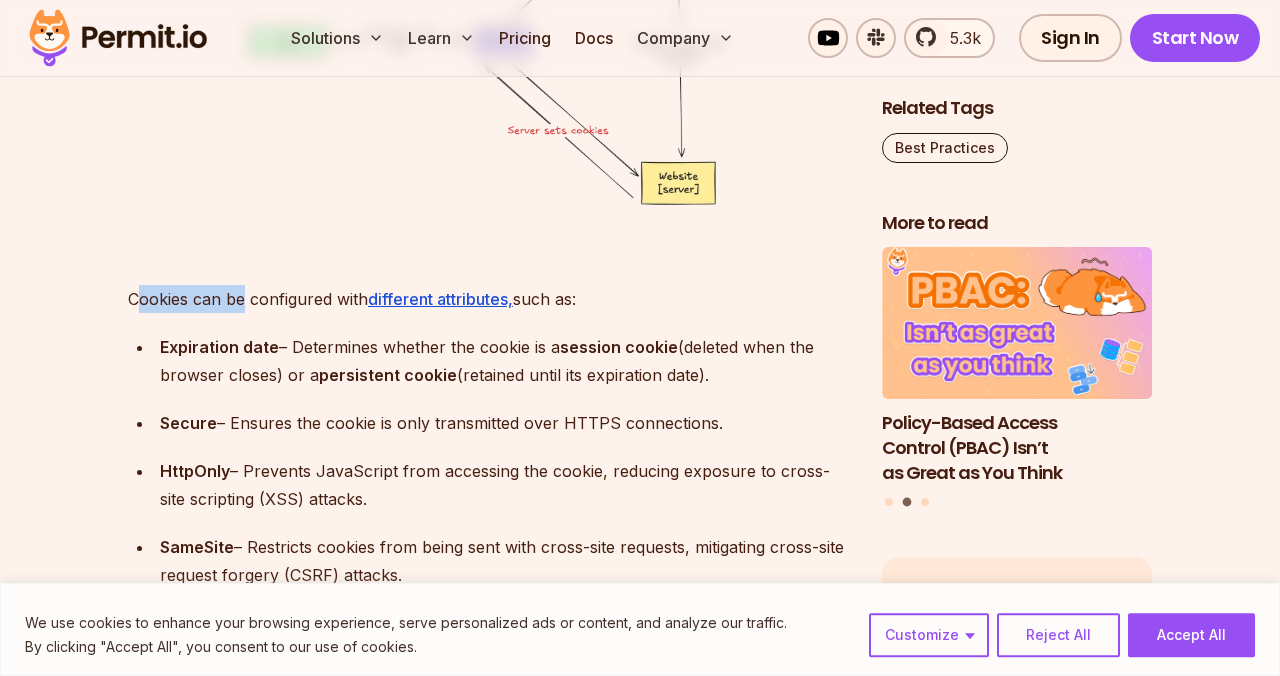 scroll, scrollTop: 5382, scrollLeft: 0, axis: vertical 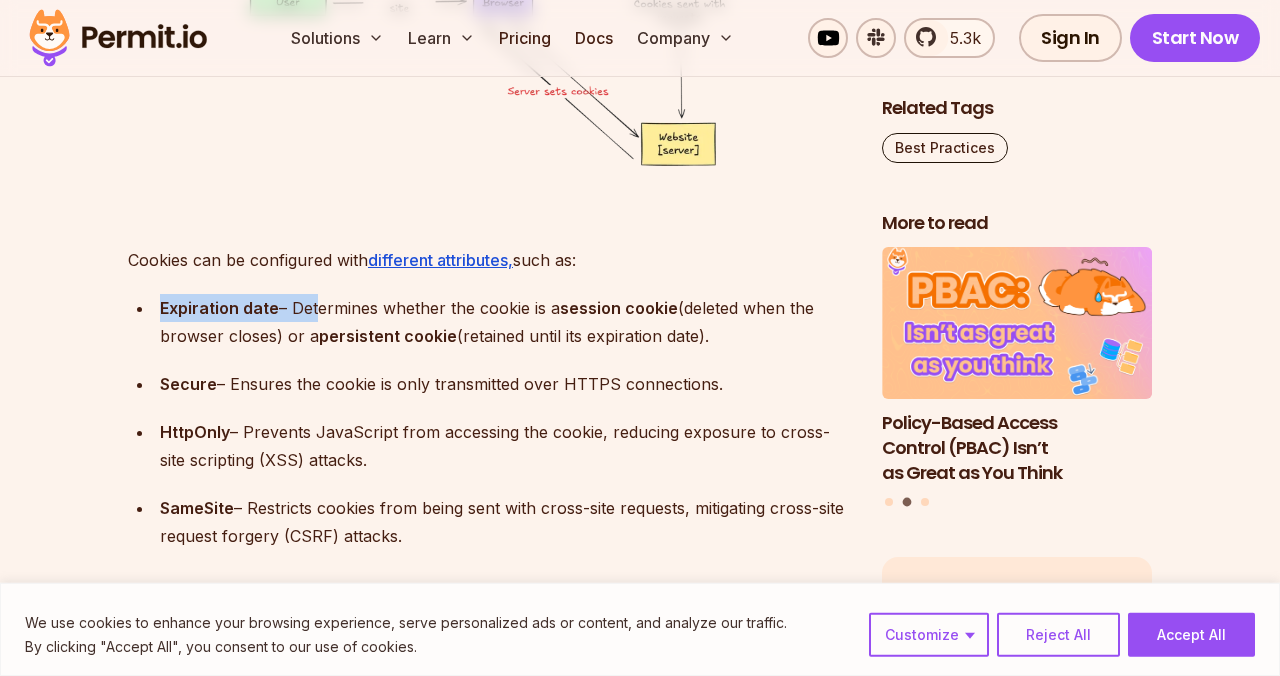 drag, startPoint x: 158, startPoint y: 302, endPoint x: 315, endPoint y: 299, distance: 157.02866 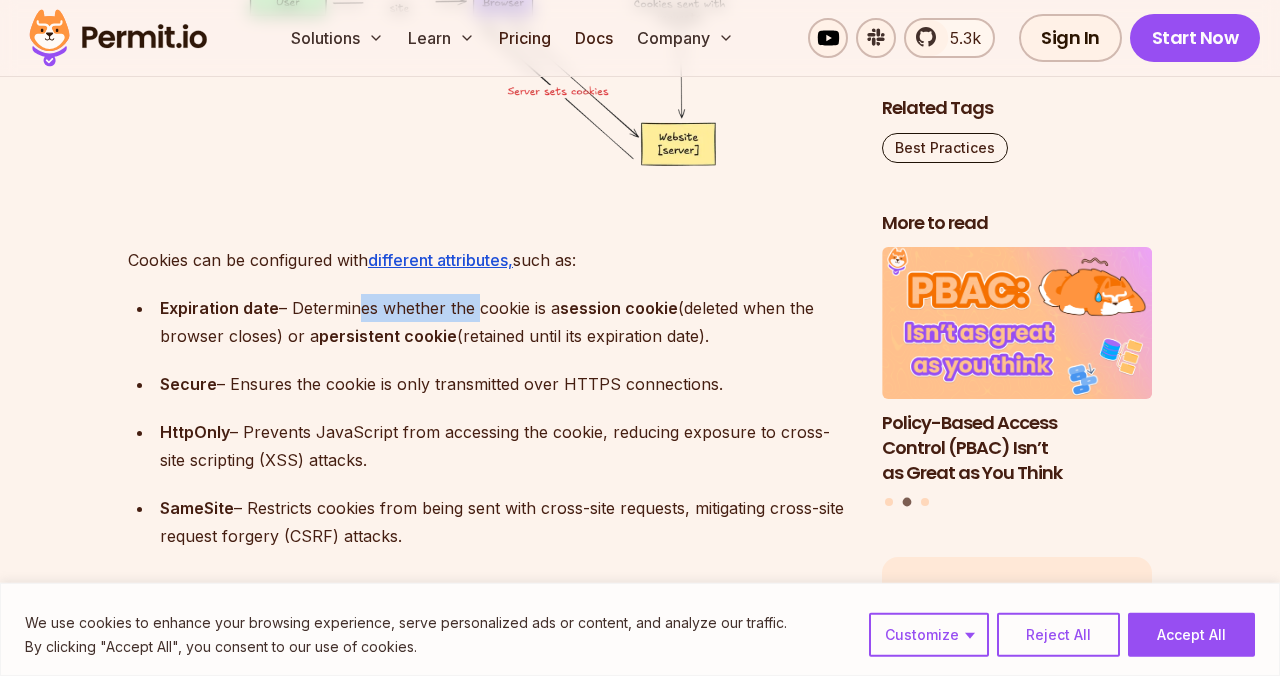 drag, startPoint x: 358, startPoint y: 300, endPoint x: 477, endPoint y: 302, distance: 119.01681 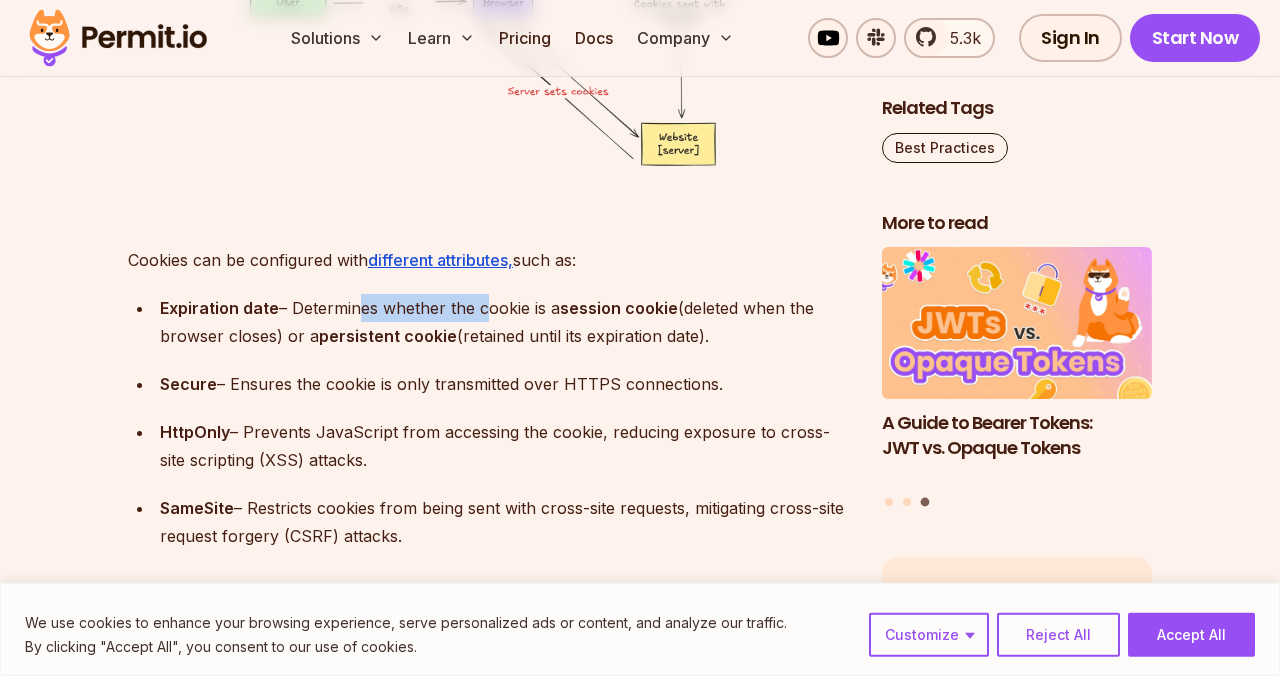 scroll, scrollTop: 5490, scrollLeft: 0, axis: vertical 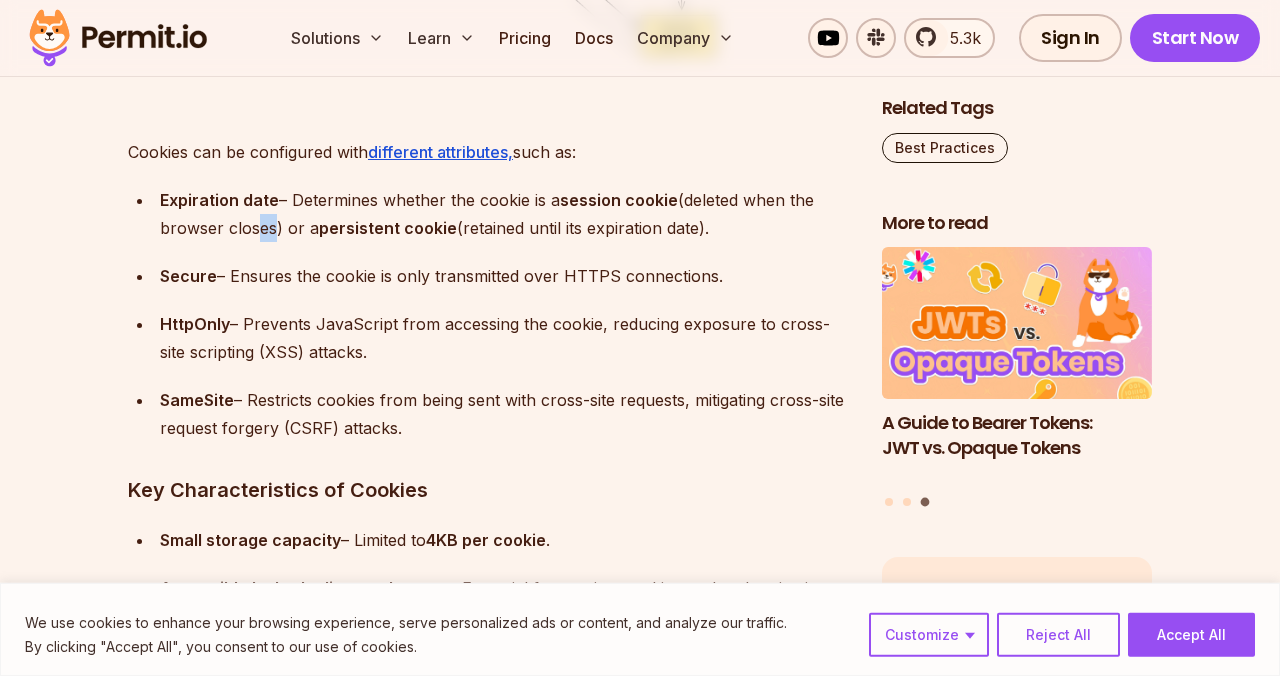 drag, startPoint x: 245, startPoint y: 227, endPoint x: 283, endPoint y: 231, distance: 38.209946 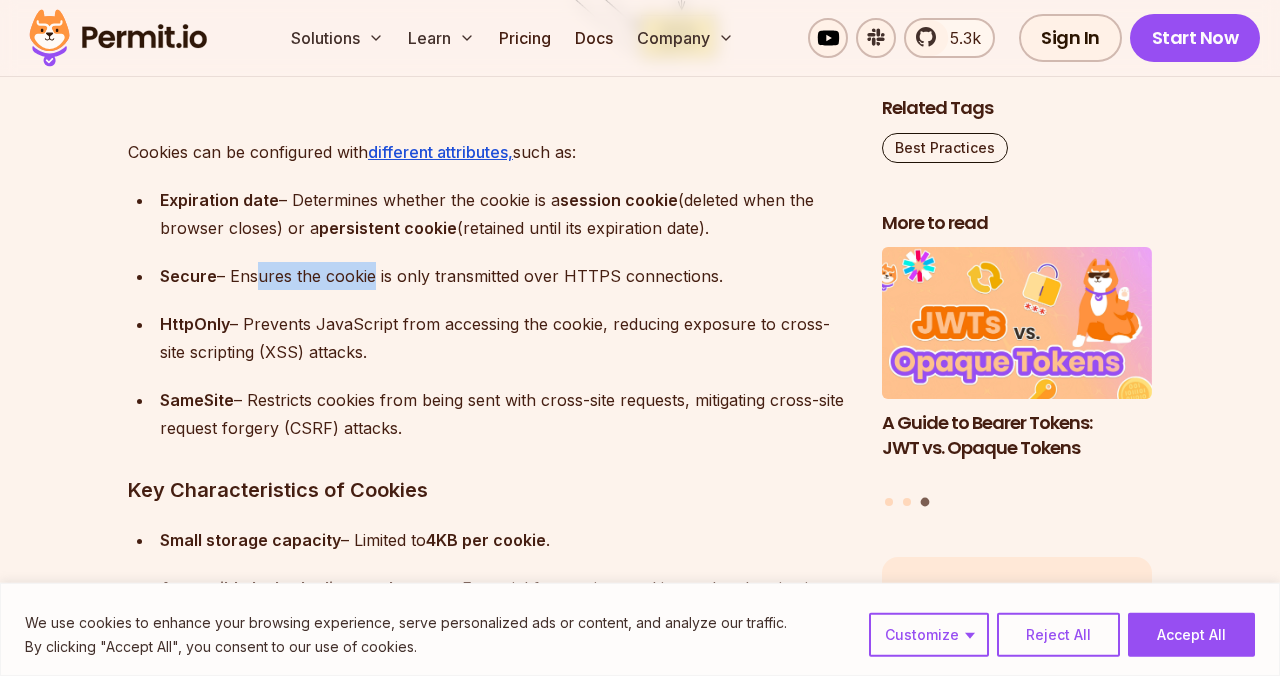 drag, startPoint x: 288, startPoint y: 270, endPoint x: 410, endPoint y: 260, distance: 122.40915 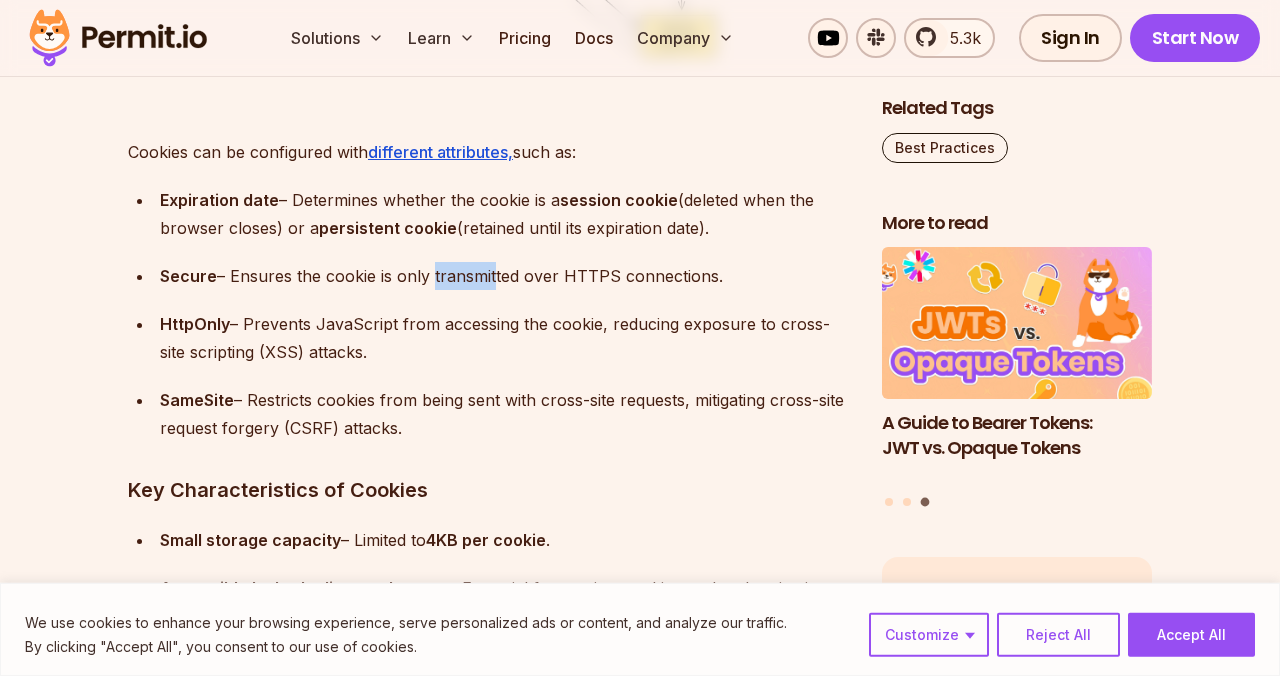drag, startPoint x: 433, startPoint y: 266, endPoint x: 501, endPoint y: 257, distance: 68.593 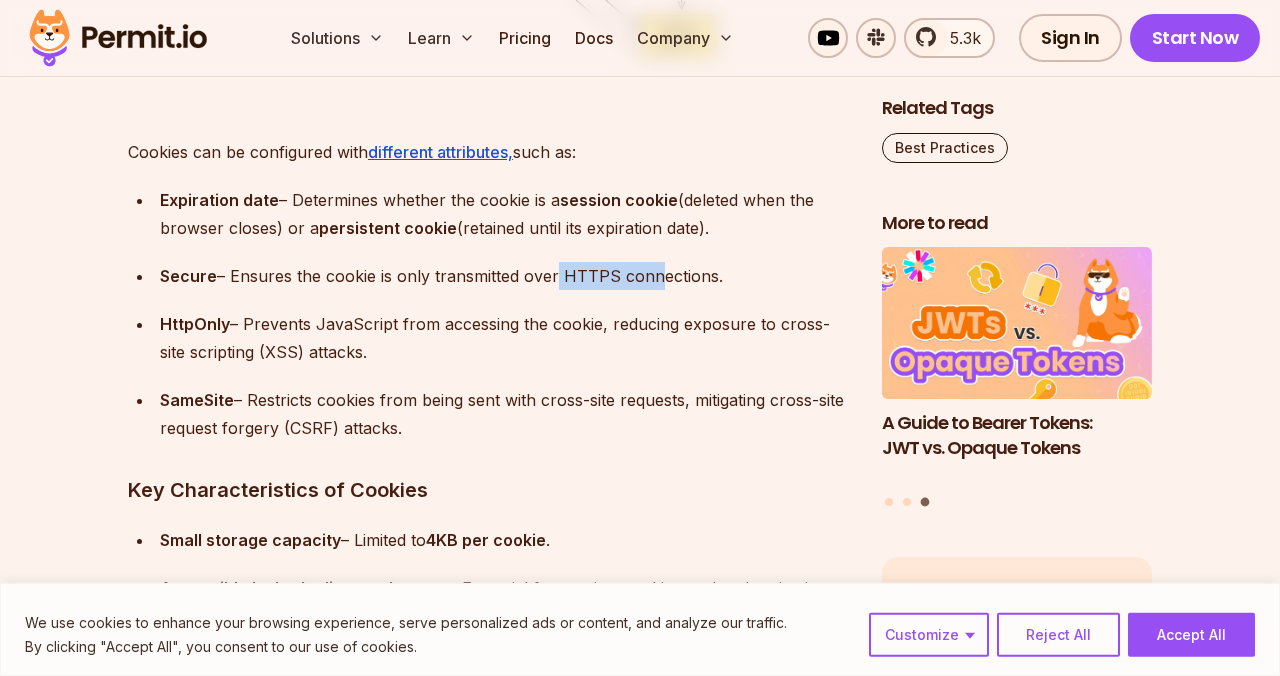 drag, startPoint x: 550, startPoint y: 257, endPoint x: 644, endPoint y: 268, distance: 94.641426 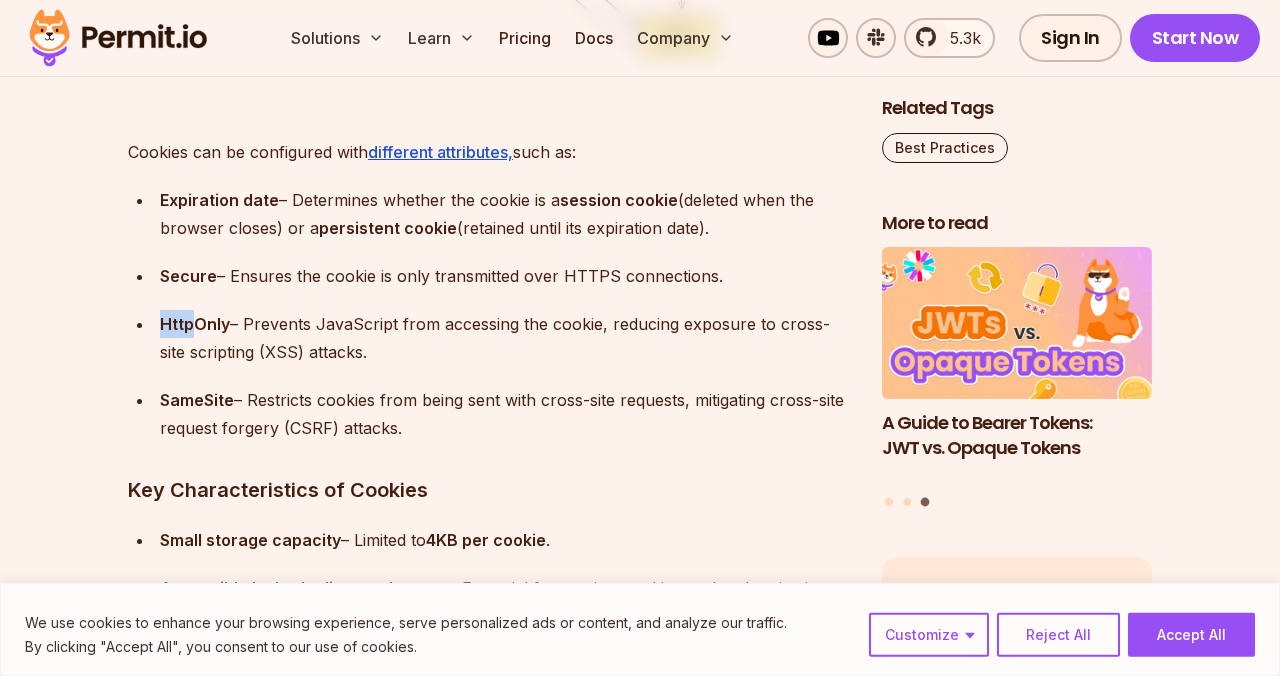 drag, startPoint x: 158, startPoint y: 318, endPoint x: 222, endPoint y: 319, distance: 64.00781 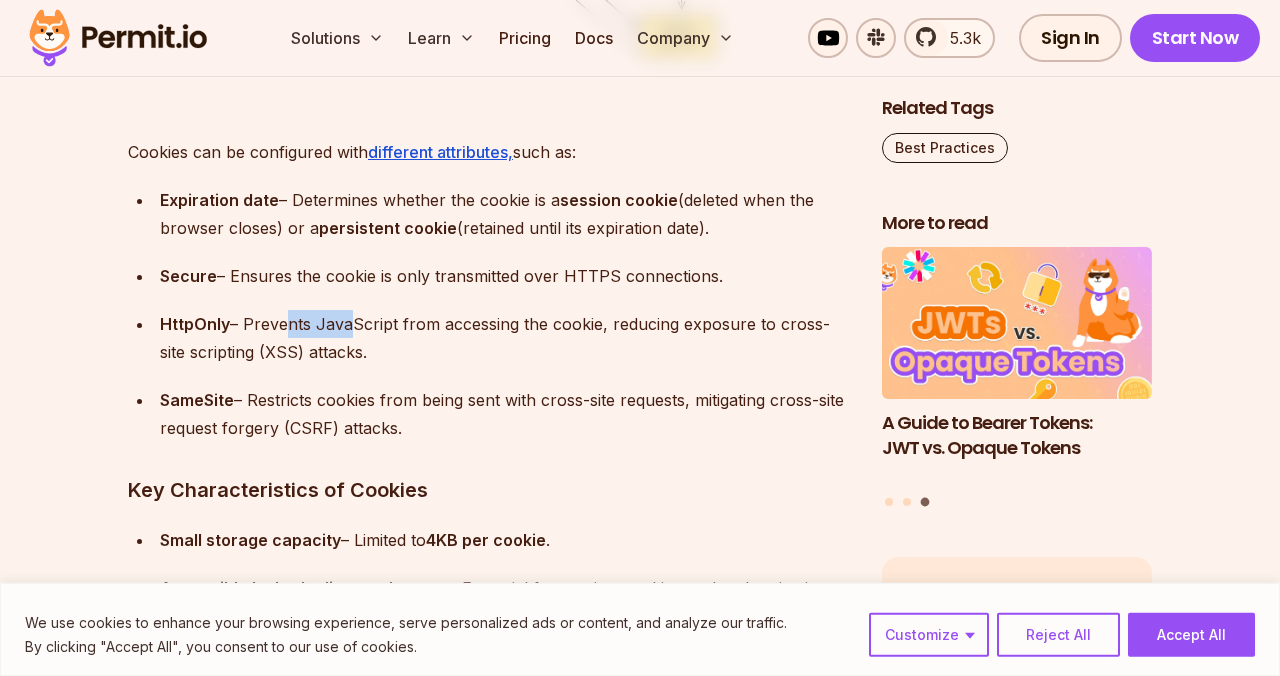 drag, startPoint x: 279, startPoint y: 323, endPoint x: 346, endPoint y: 323, distance: 67 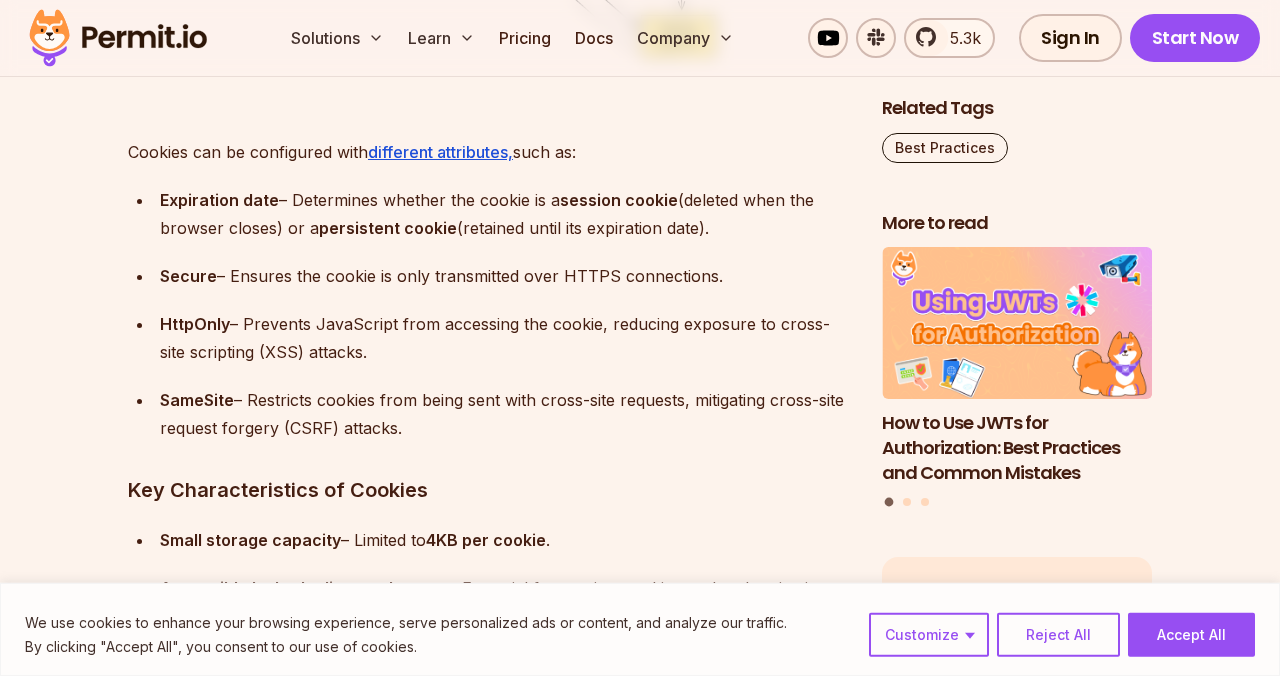 click on "HttpOnly  – Prevents JavaScript from accessing the cookie, reducing exposure to cross-site scripting (XSS) attacks." at bounding box center [505, 338] 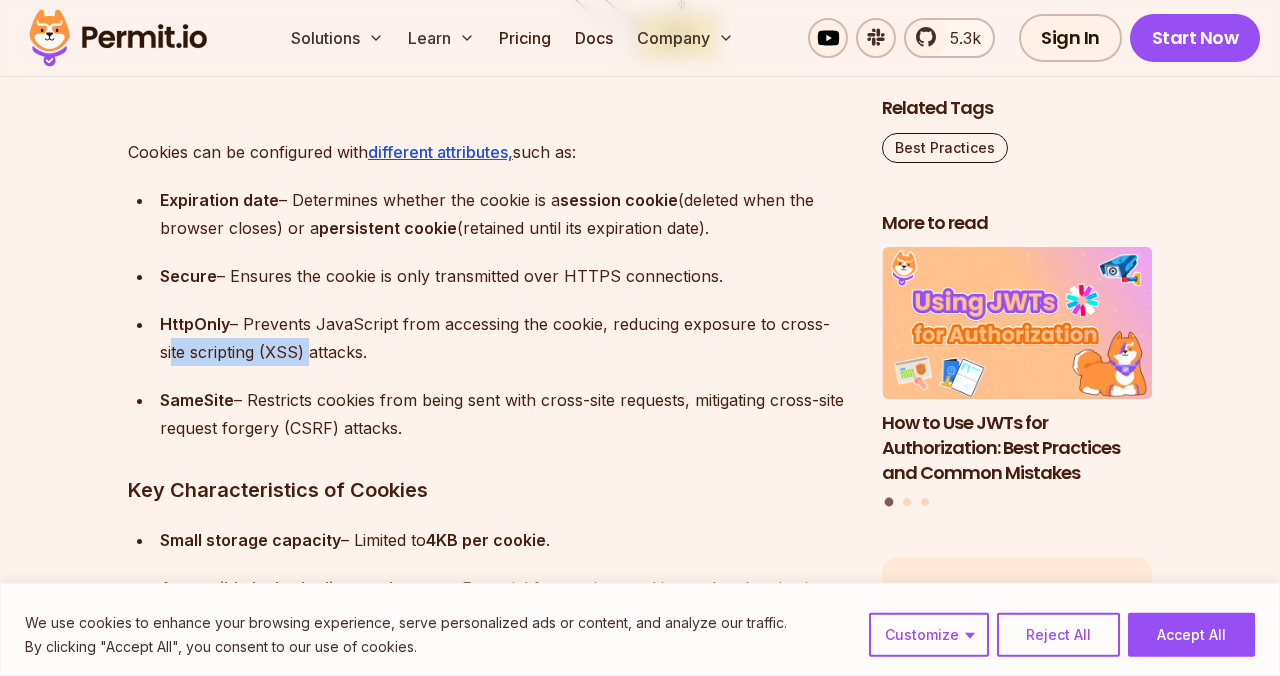 drag, startPoint x: 169, startPoint y: 359, endPoint x: 317, endPoint y: 347, distance: 148.48569 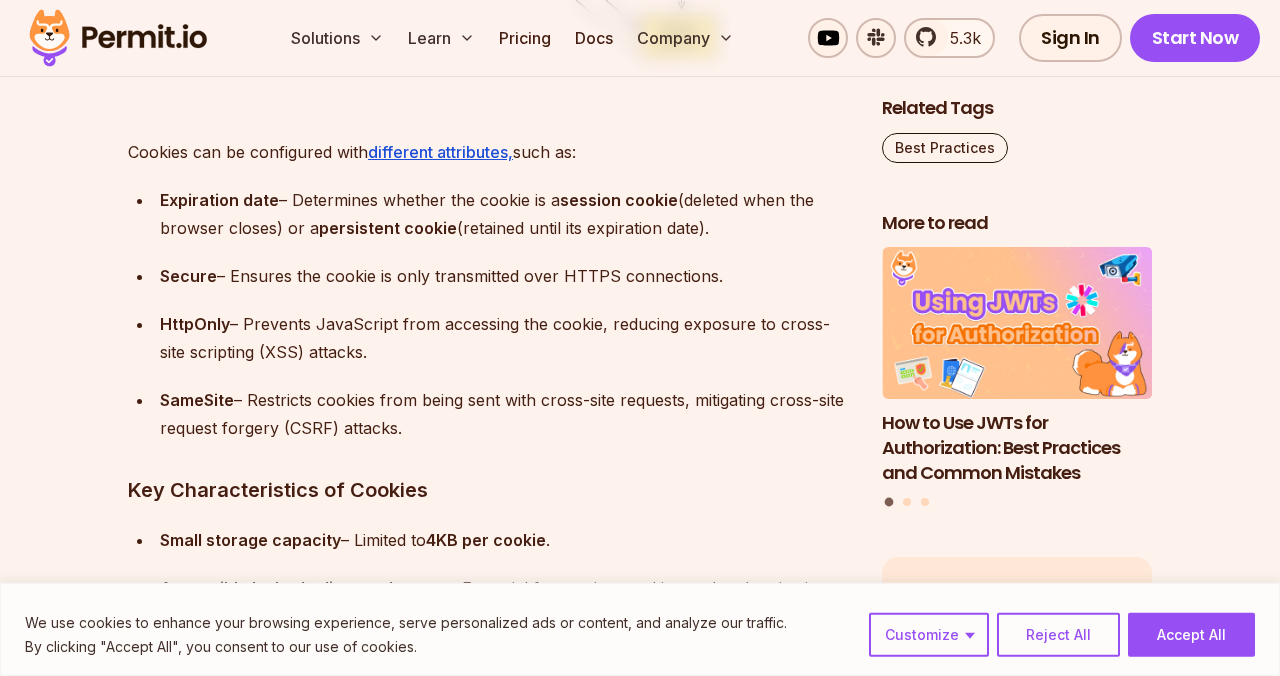 click on "HttpOnly  – Prevents JavaScript from accessing the cookie, reducing exposure to cross-site scripting (XSS) attacks." at bounding box center [505, 338] 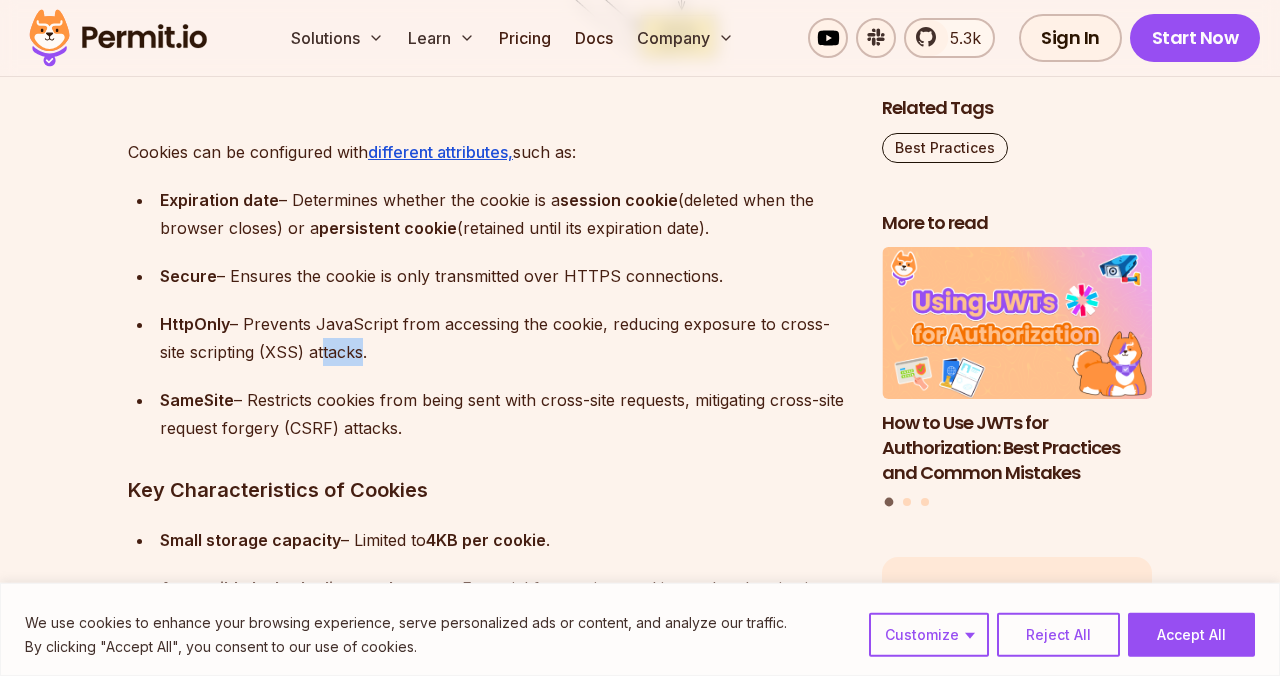 drag, startPoint x: 358, startPoint y: 346, endPoint x: 301, endPoint y: 354, distance: 57.558666 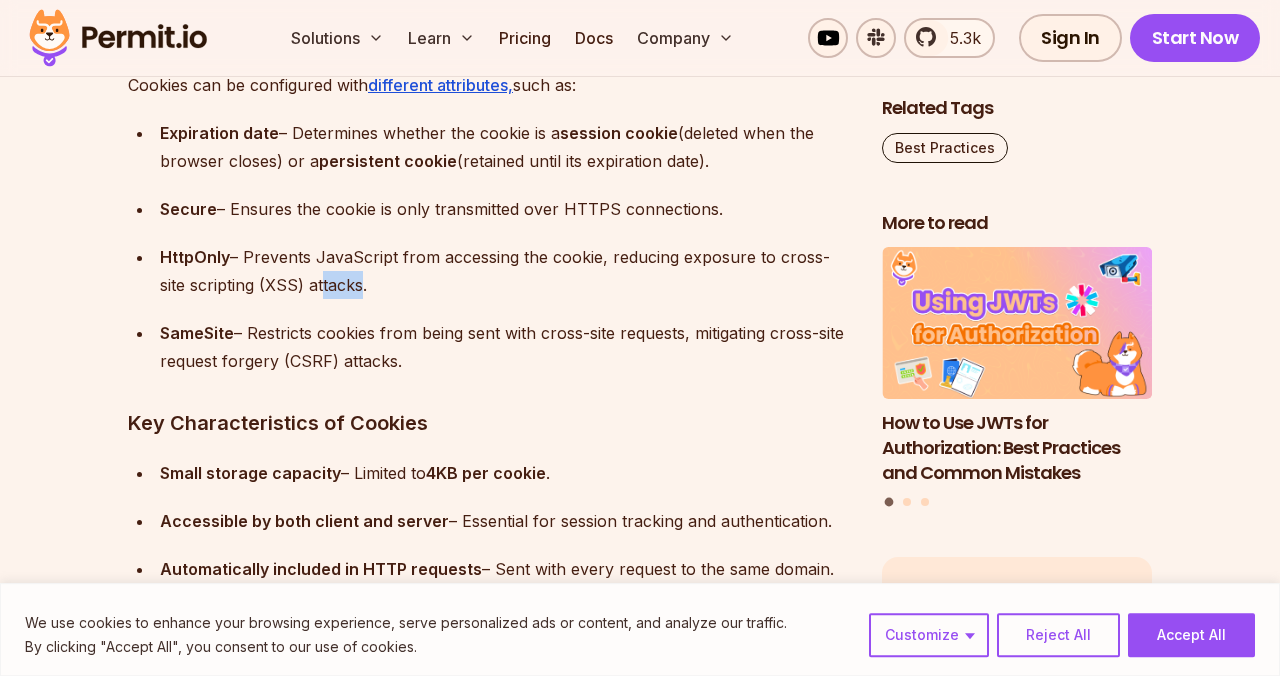 scroll, scrollTop: 5598, scrollLeft: 0, axis: vertical 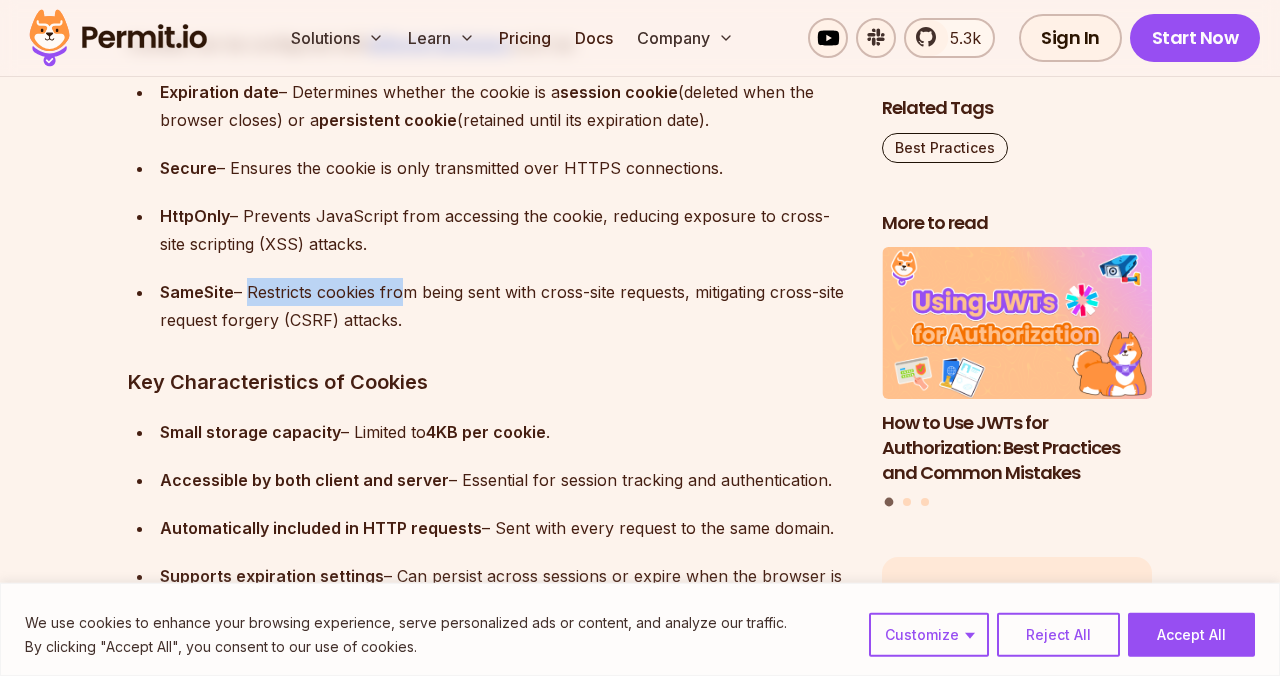 drag, startPoint x: 264, startPoint y: 295, endPoint x: 430, endPoint y: 297, distance: 166.01205 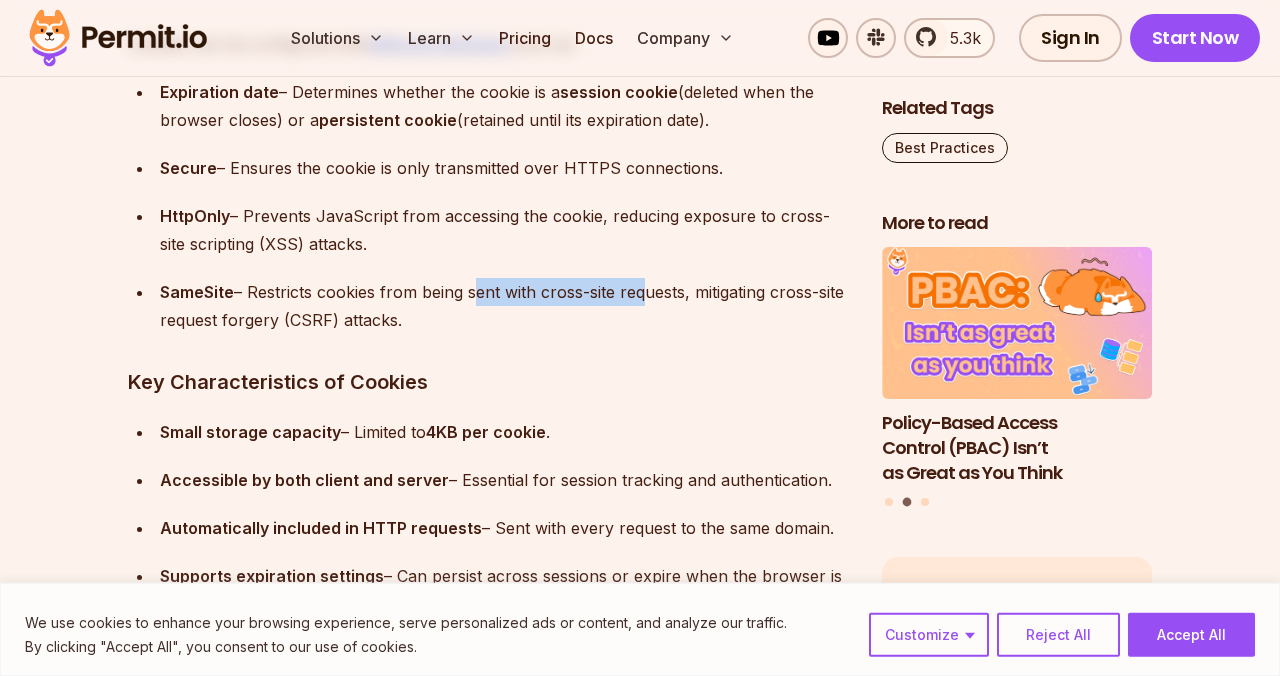 drag, startPoint x: 470, startPoint y: 293, endPoint x: 651, endPoint y: 291, distance: 181.01105 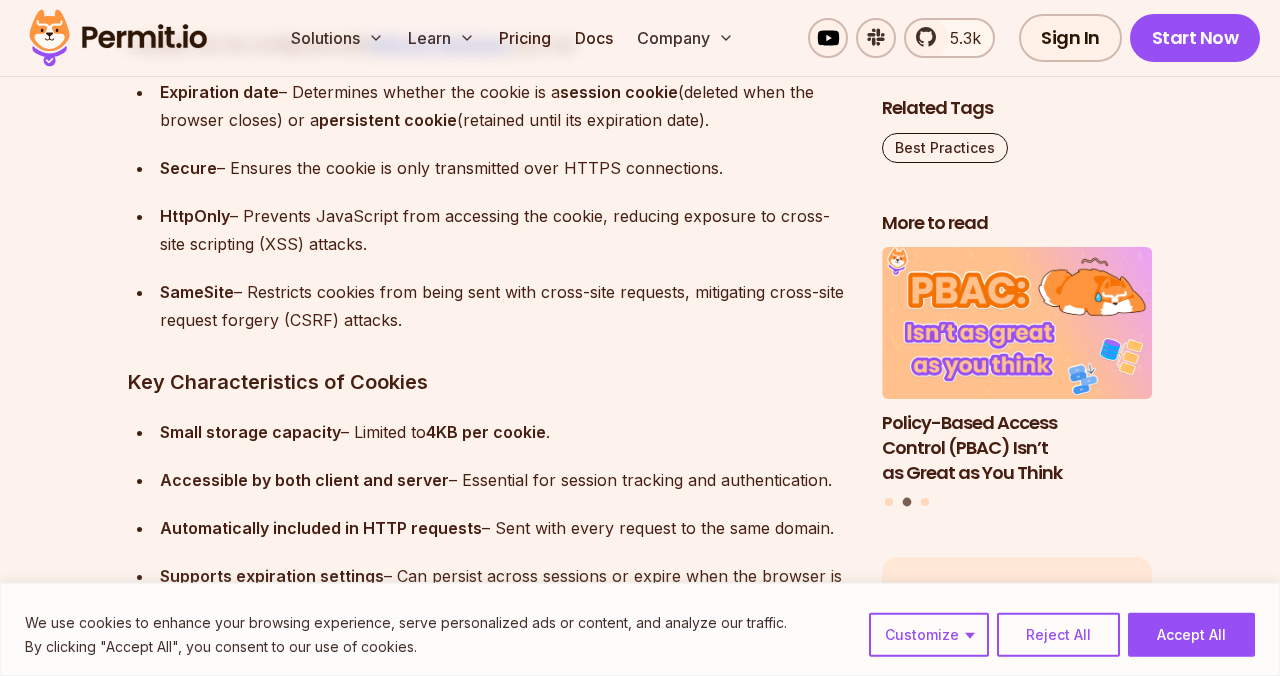 click on "SameSite  – Restricts cookies from being sent with cross-site requests, mitigating cross-site request forgery (CSRF) attacks." at bounding box center [505, 306] 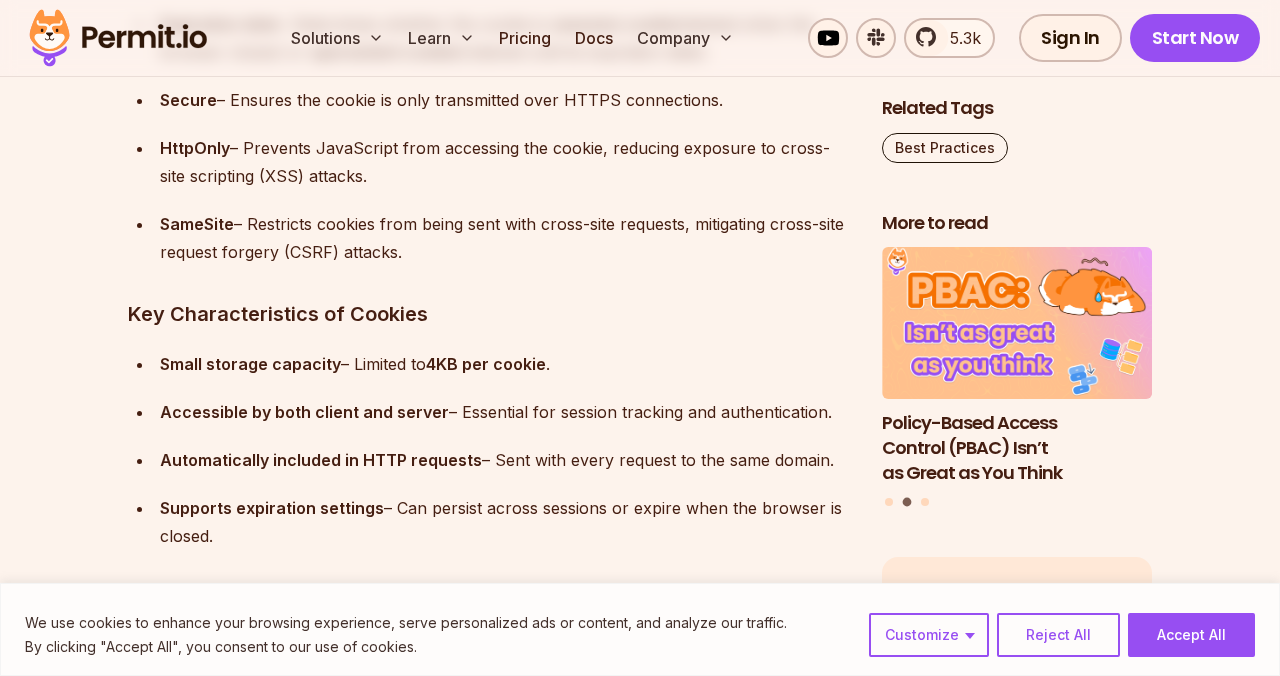scroll, scrollTop: 5706, scrollLeft: 0, axis: vertical 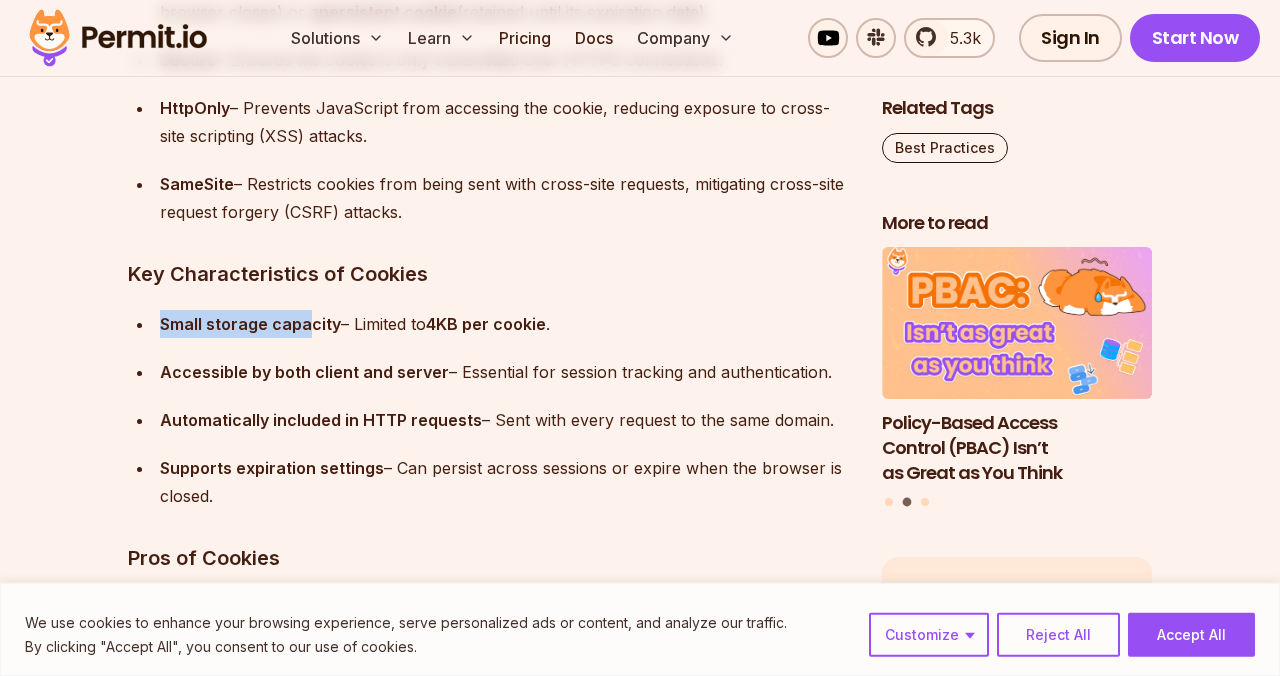 drag, startPoint x: 156, startPoint y: 326, endPoint x: 306, endPoint y: 328, distance: 150.01334 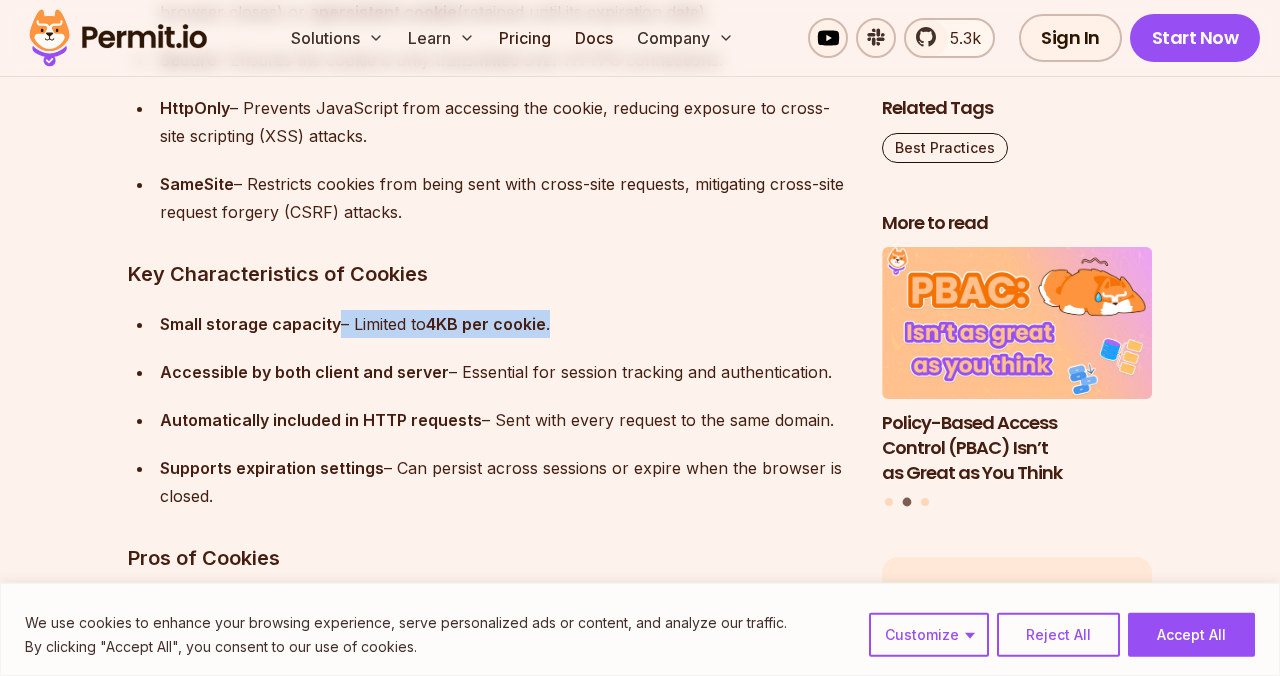 drag, startPoint x: 337, startPoint y: 322, endPoint x: 592, endPoint y: 322, distance: 255 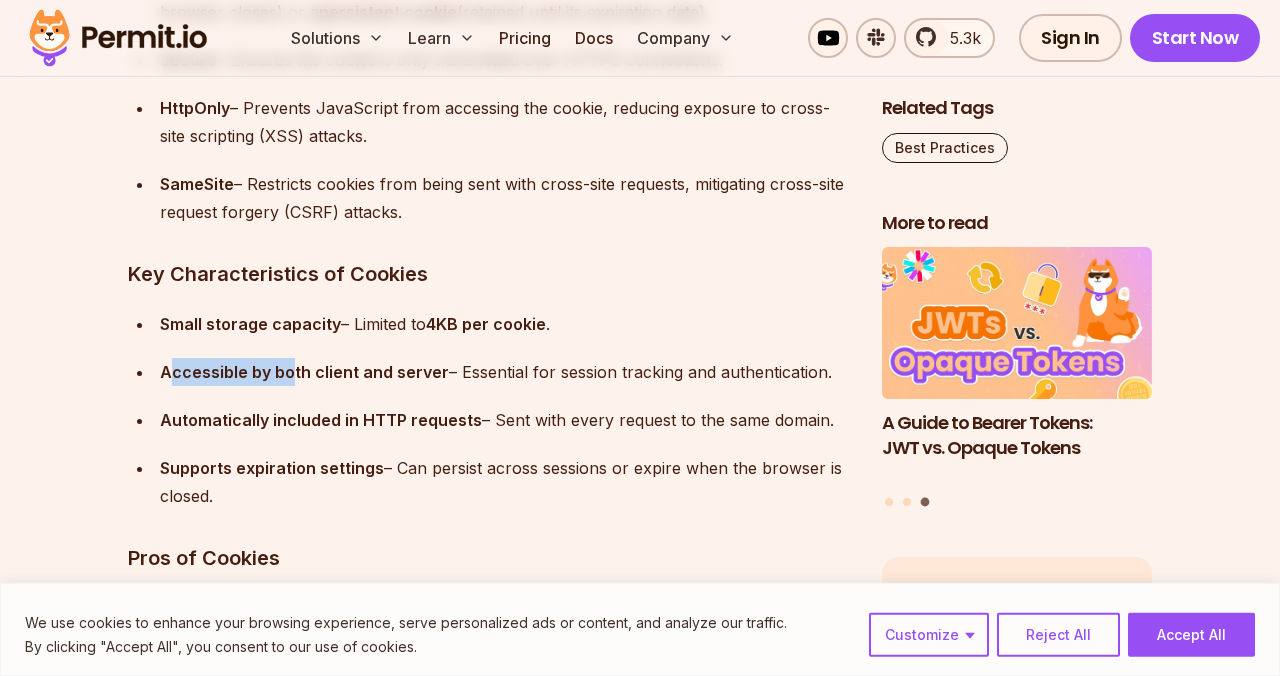 drag, startPoint x: 177, startPoint y: 368, endPoint x: 295, endPoint y: 359, distance: 118.34272 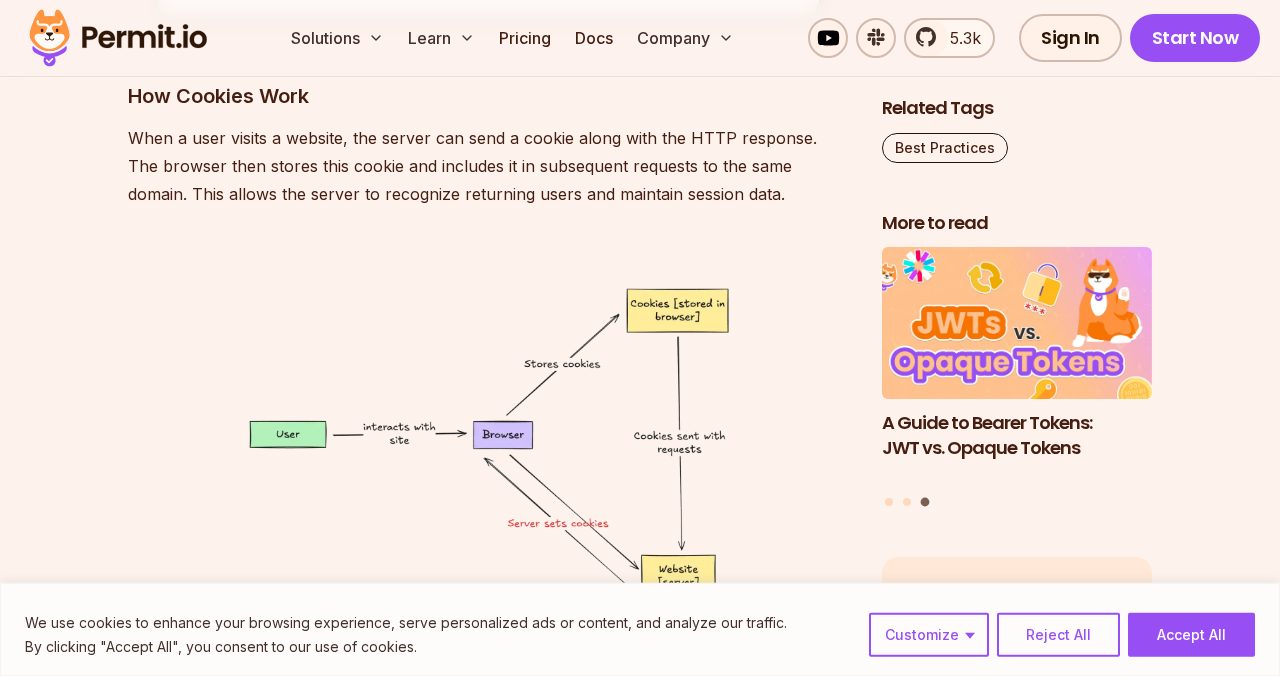 scroll, scrollTop: 5382, scrollLeft: 0, axis: vertical 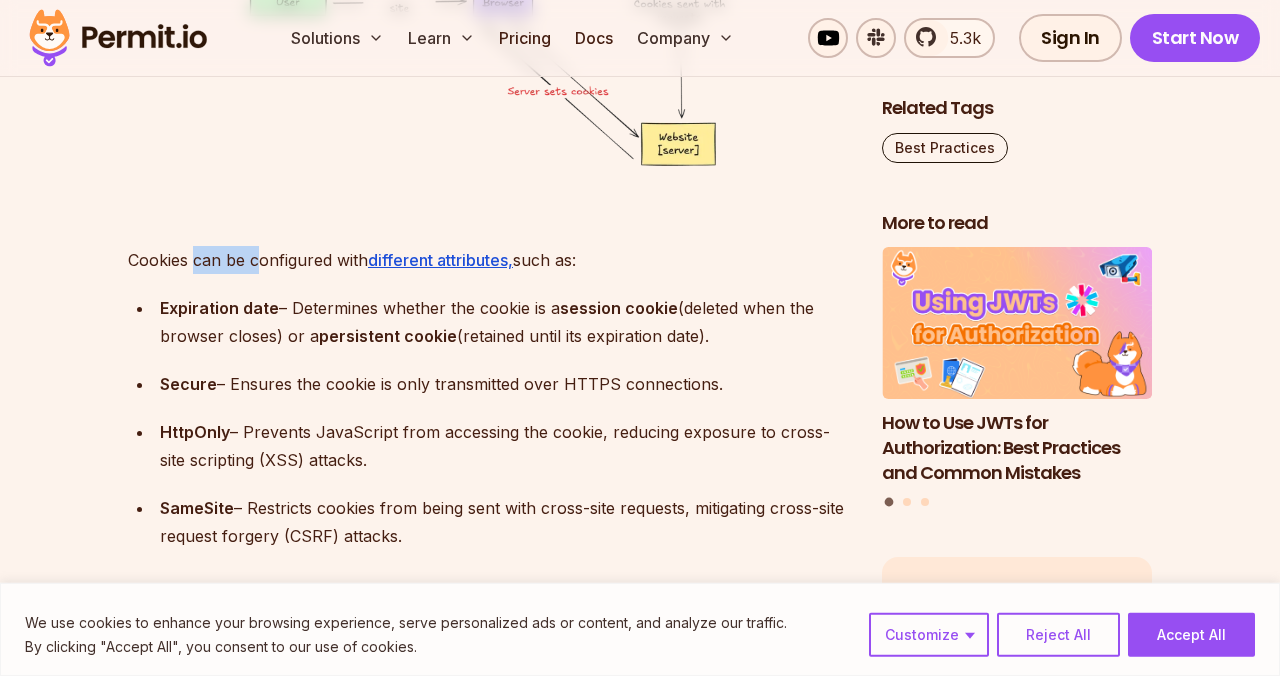 drag, startPoint x: 193, startPoint y: 268, endPoint x: 286, endPoint y: 264, distance: 93.08598 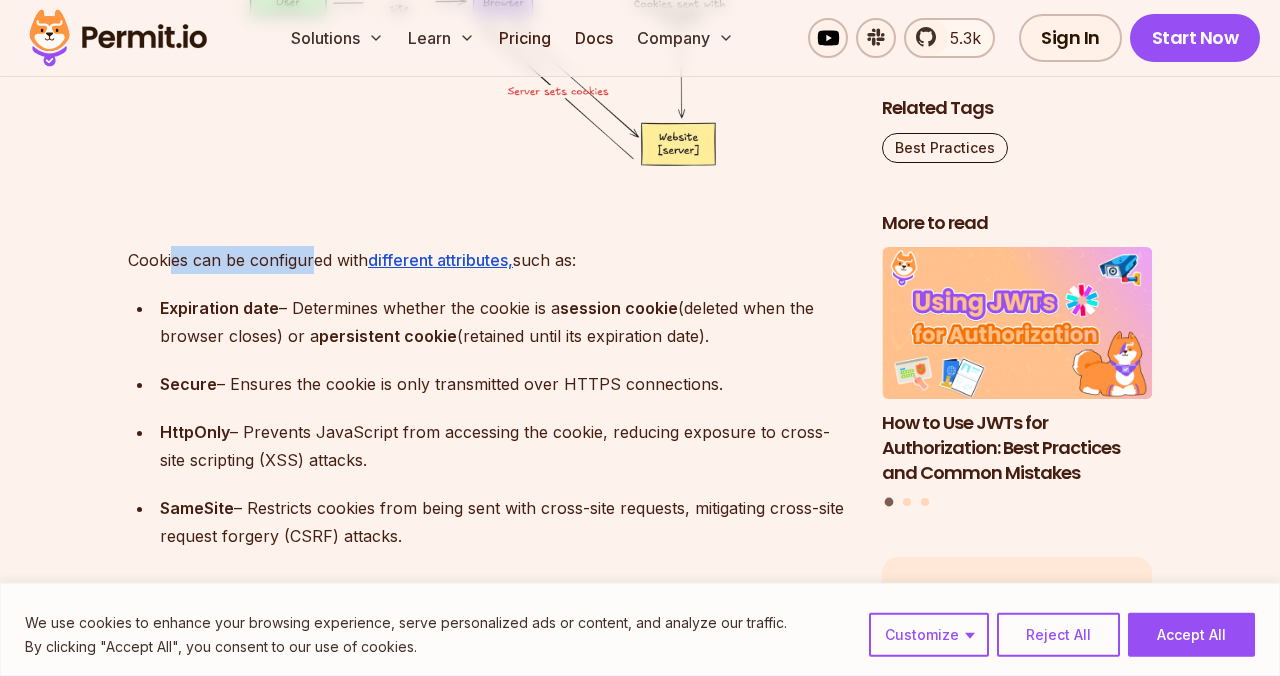 drag, startPoint x: 175, startPoint y: 262, endPoint x: 319, endPoint y: 251, distance: 144.41953 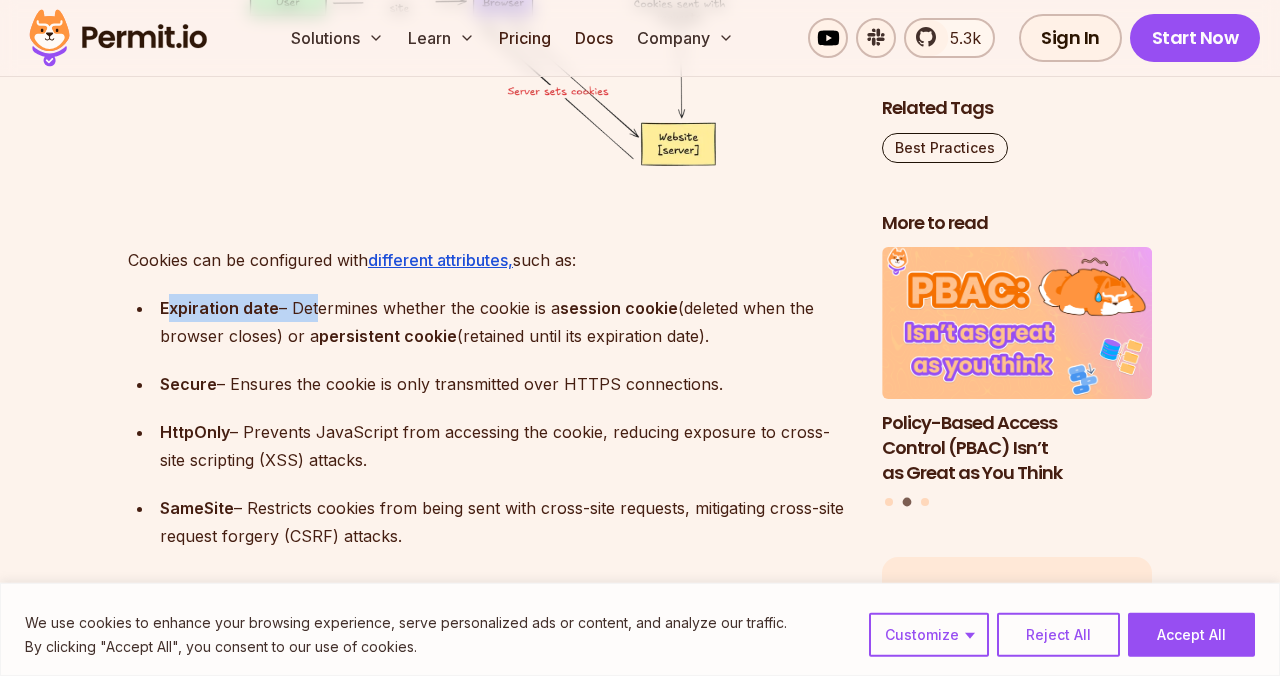 drag, startPoint x: 174, startPoint y: 308, endPoint x: 322, endPoint y: 303, distance: 148.08444 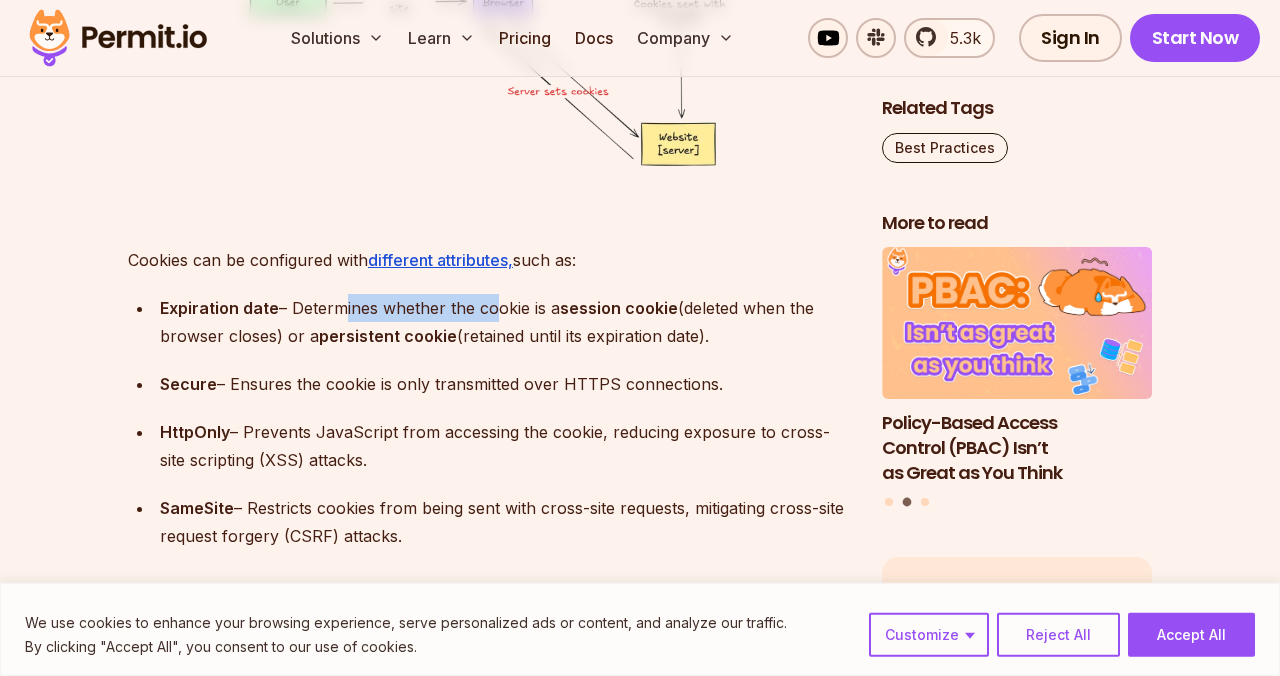 drag, startPoint x: 339, startPoint y: 303, endPoint x: 498, endPoint y: 305, distance: 159.01257 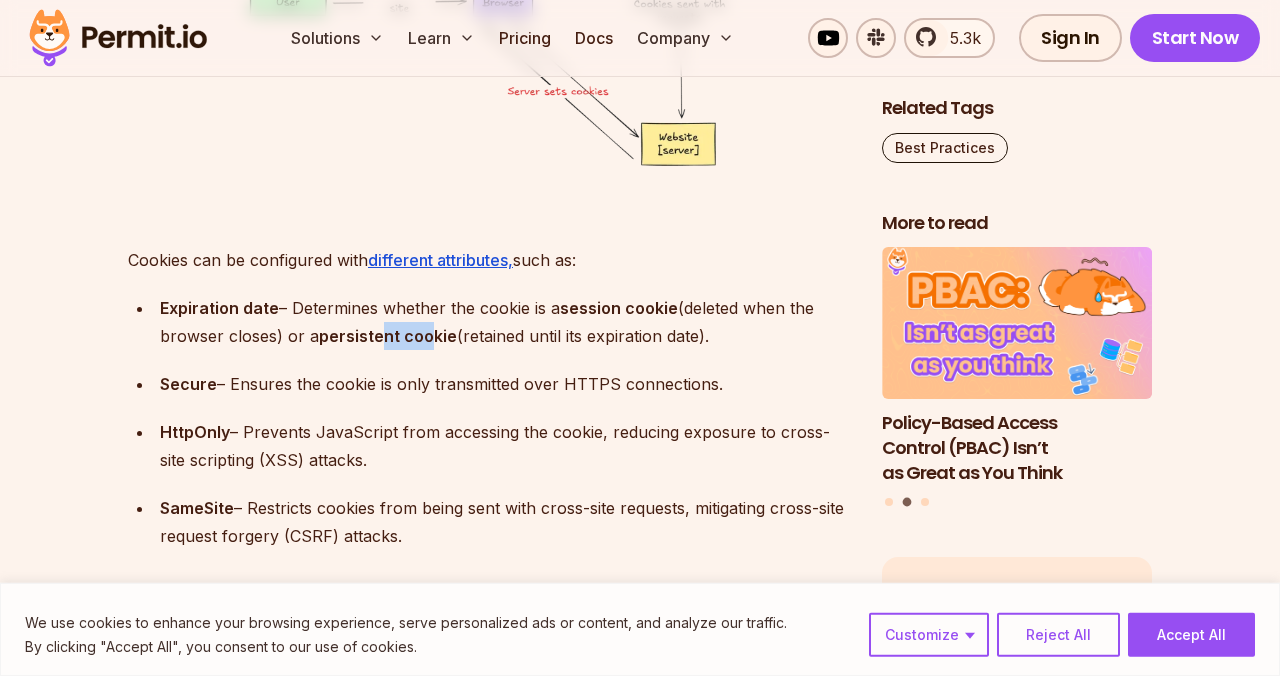 drag, startPoint x: 378, startPoint y: 340, endPoint x: 439, endPoint y: 336, distance: 61.13101 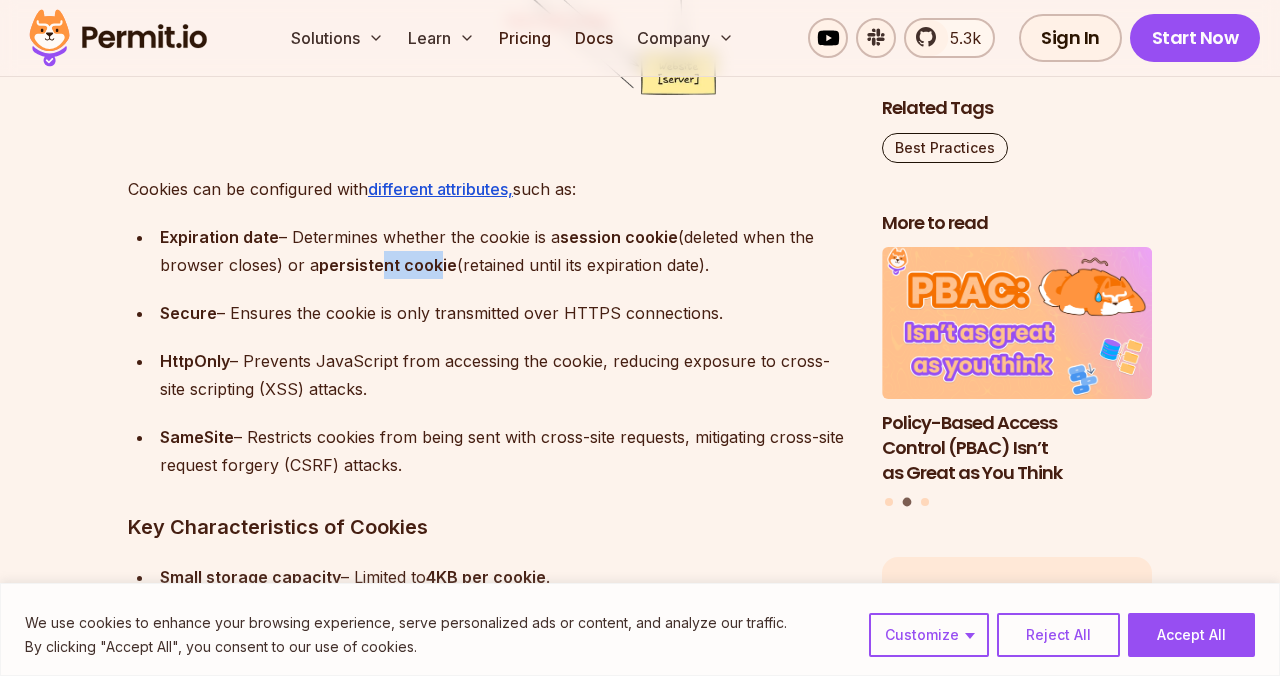 scroll, scrollTop: 5490, scrollLeft: 0, axis: vertical 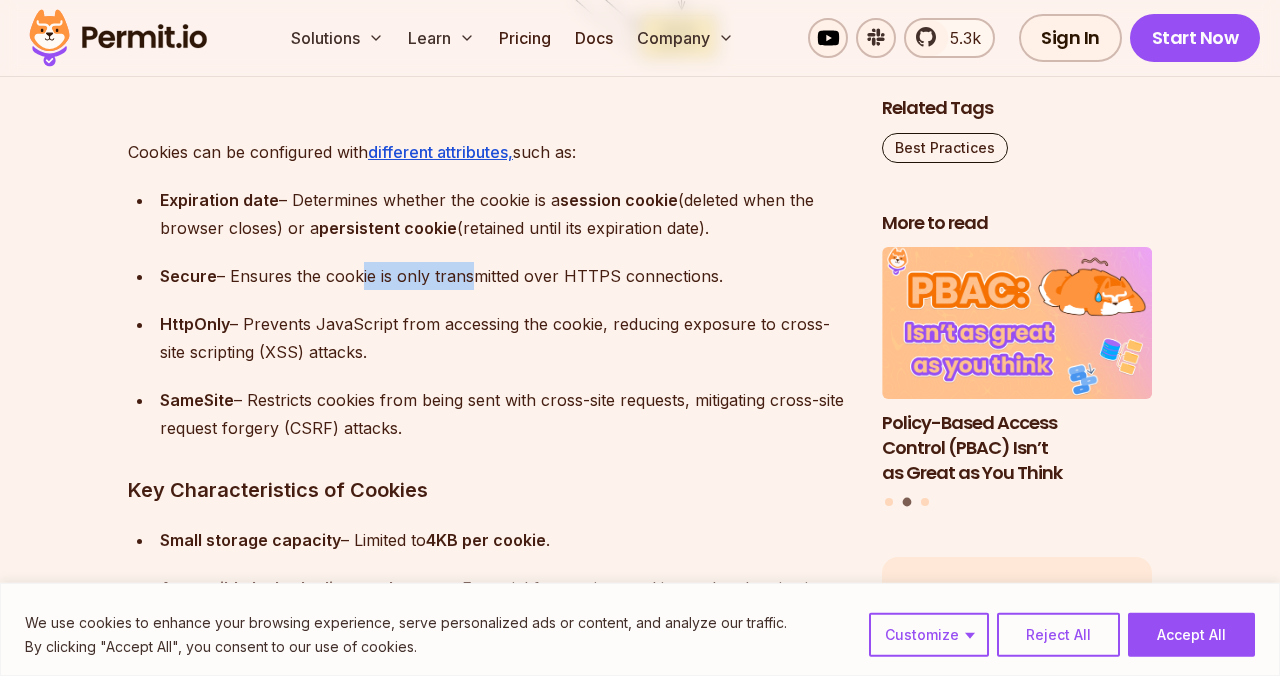 drag, startPoint x: 350, startPoint y: 279, endPoint x: 501, endPoint y: 277, distance: 151.01324 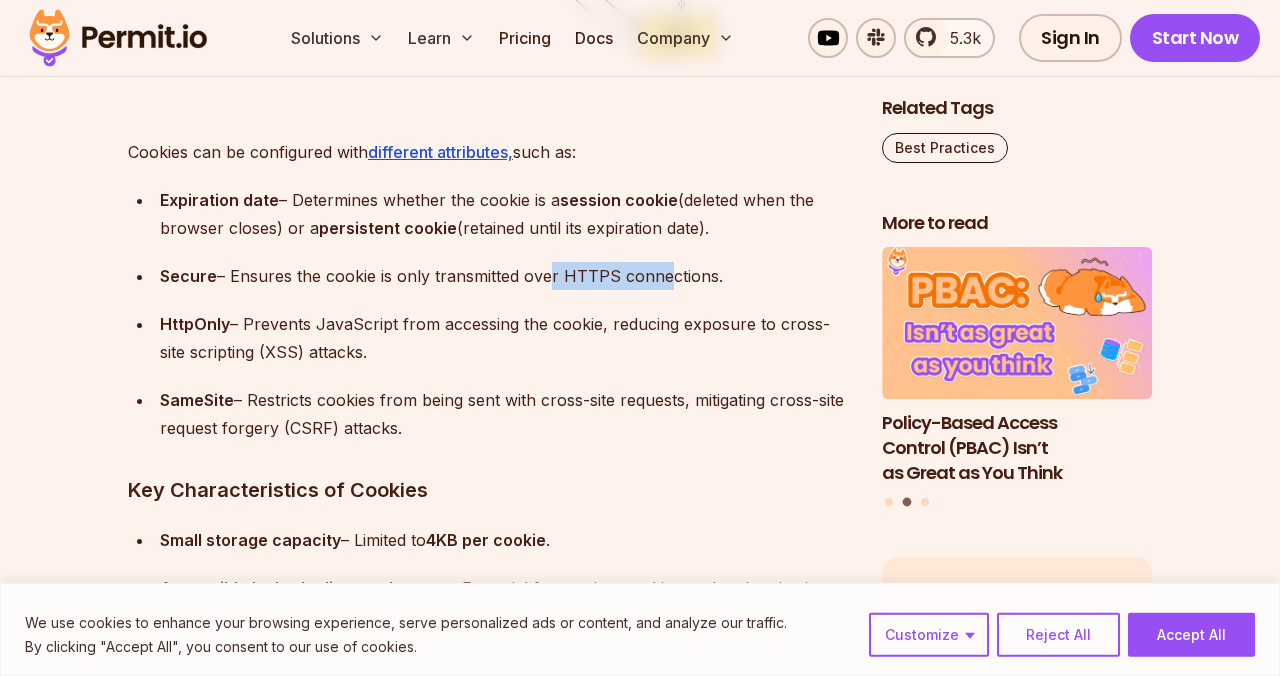 drag, startPoint x: 563, startPoint y: 285, endPoint x: 660, endPoint y: 284, distance: 97.00516 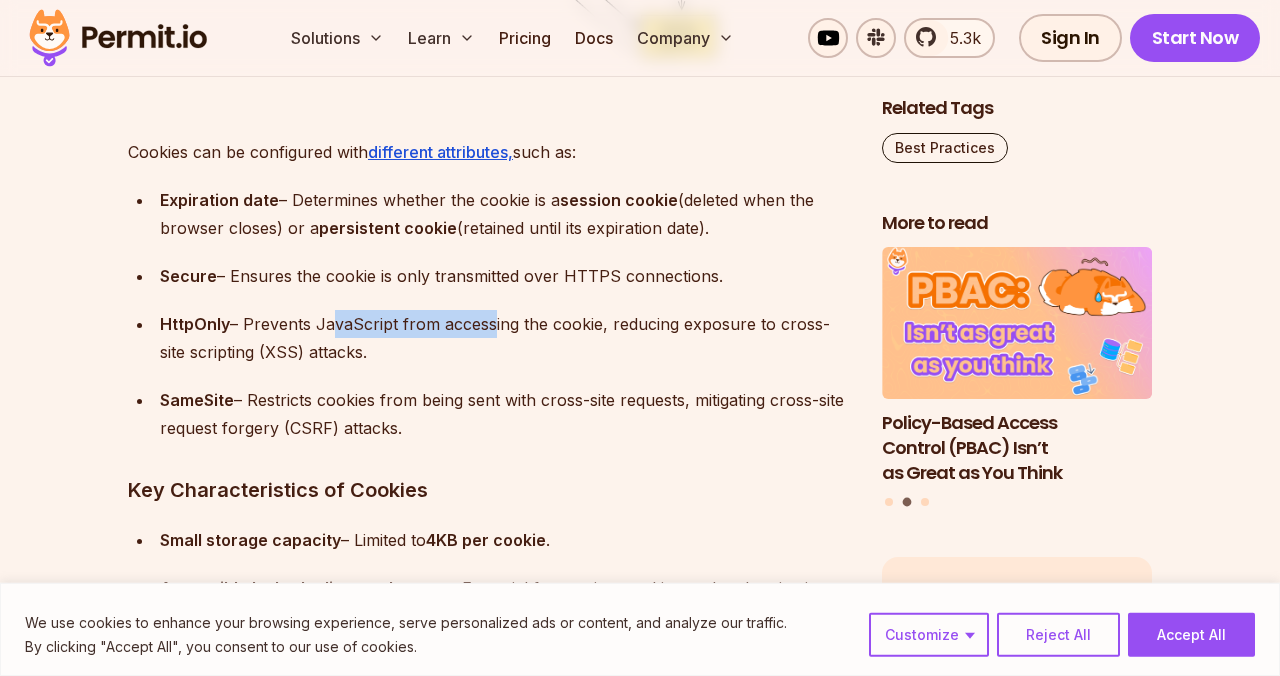drag, startPoint x: 325, startPoint y: 331, endPoint x: 488, endPoint y: 319, distance: 163.44112 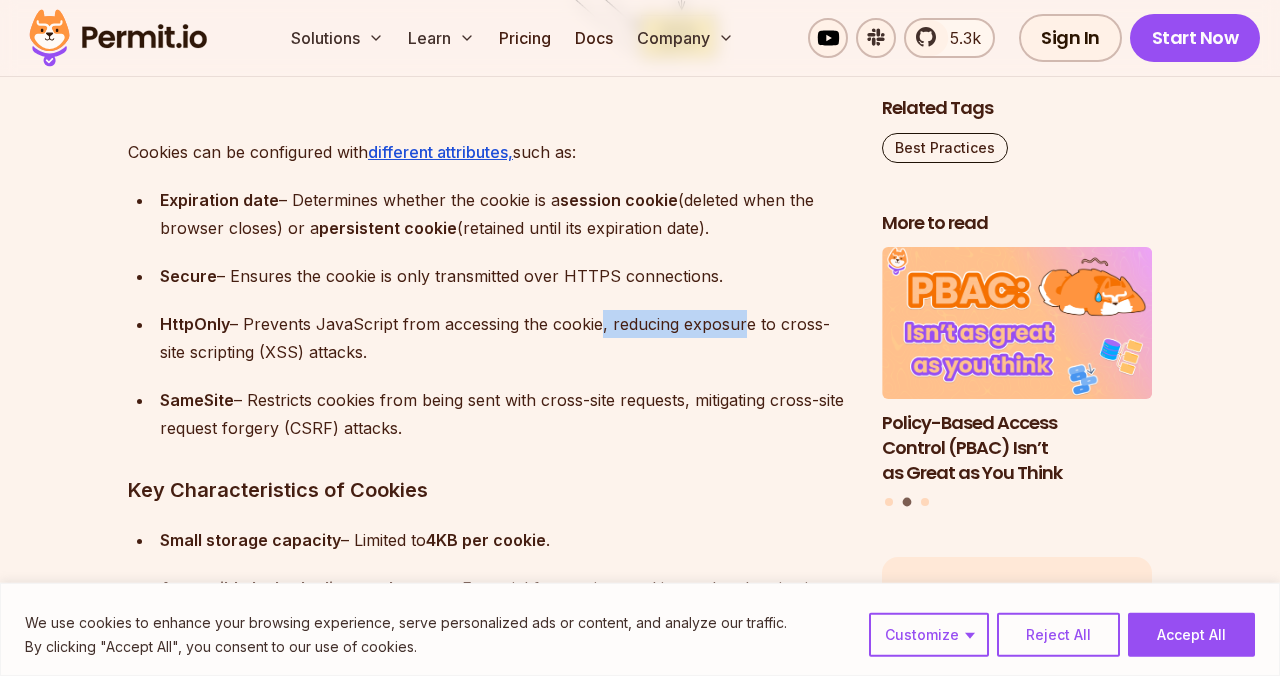 drag, startPoint x: 596, startPoint y: 318, endPoint x: 733, endPoint y: 319, distance: 137.00365 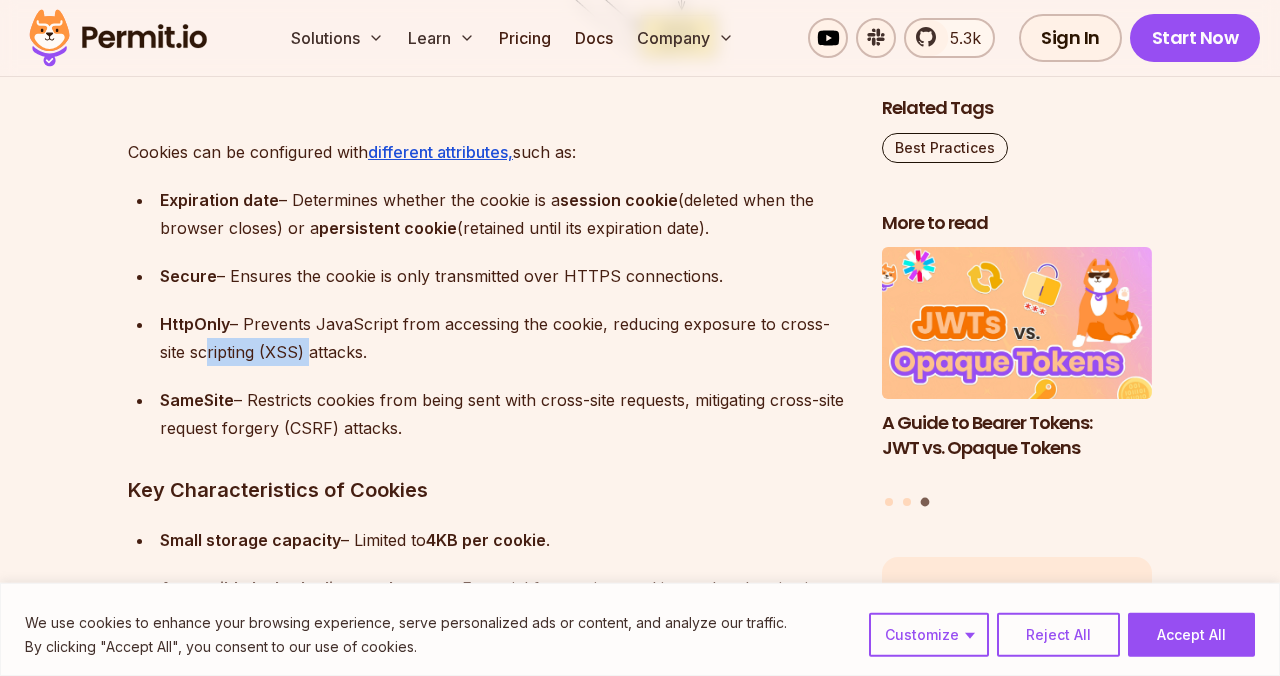 drag, startPoint x: 202, startPoint y: 357, endPoint x: 310, endPoint y: 346, distance: 108.55874 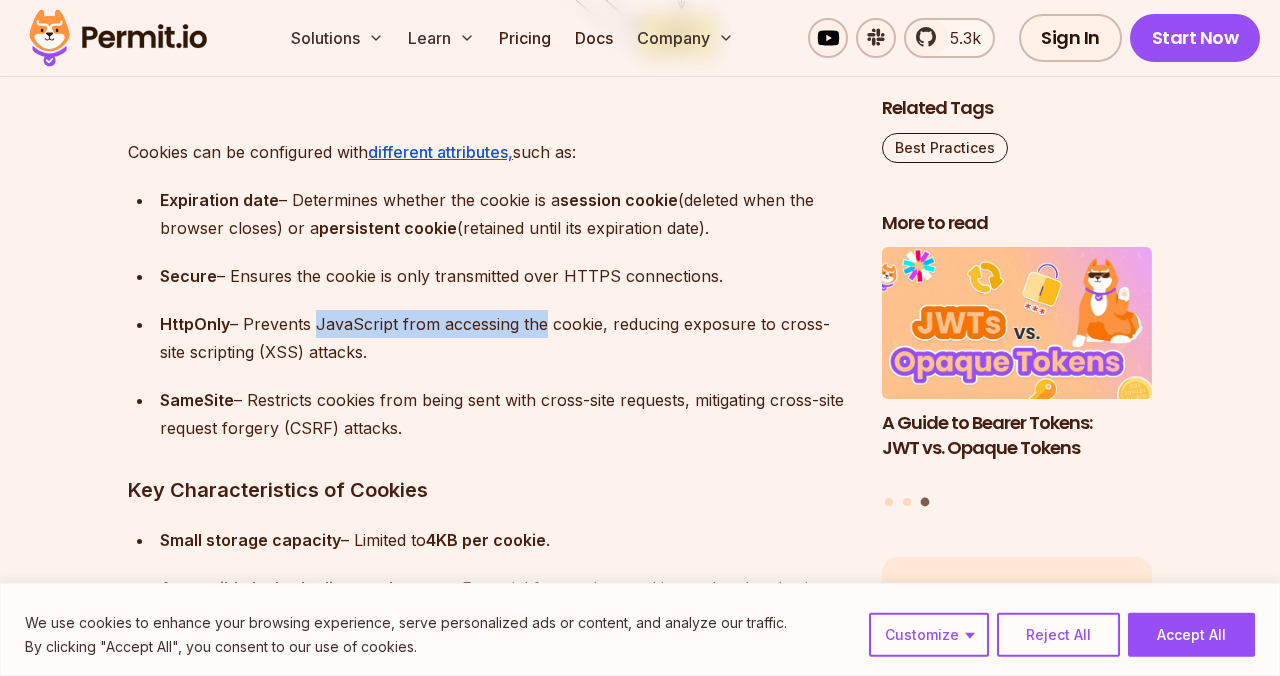 drag, startPoint x: 310, startPoint y: 321, endPoint x: 537, endPoint y: 321, distance: 227 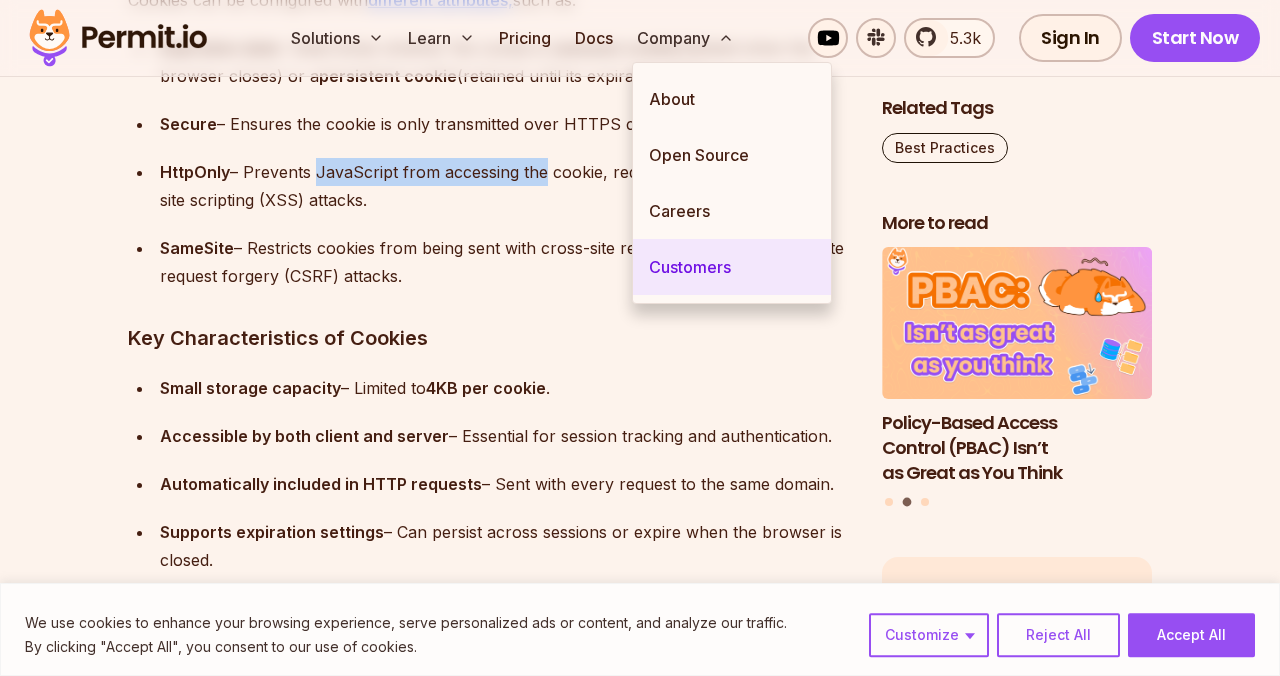 scroll, scrollTop: 5645, scrollLeft: 0, axis: vertical 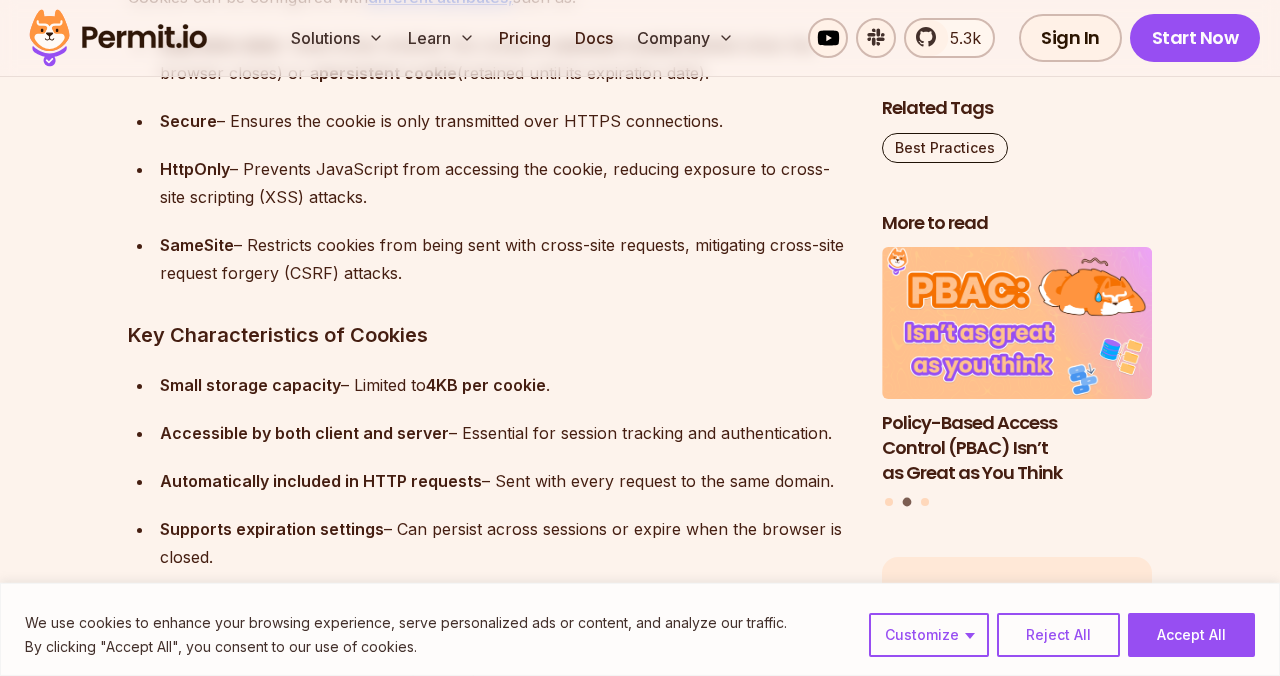 click on "SameSite  – Restricts cookies from being sent with cross-site requests, mitigating cross-site request forgery (CSRF) attacks." at bounding box center [505, 259] 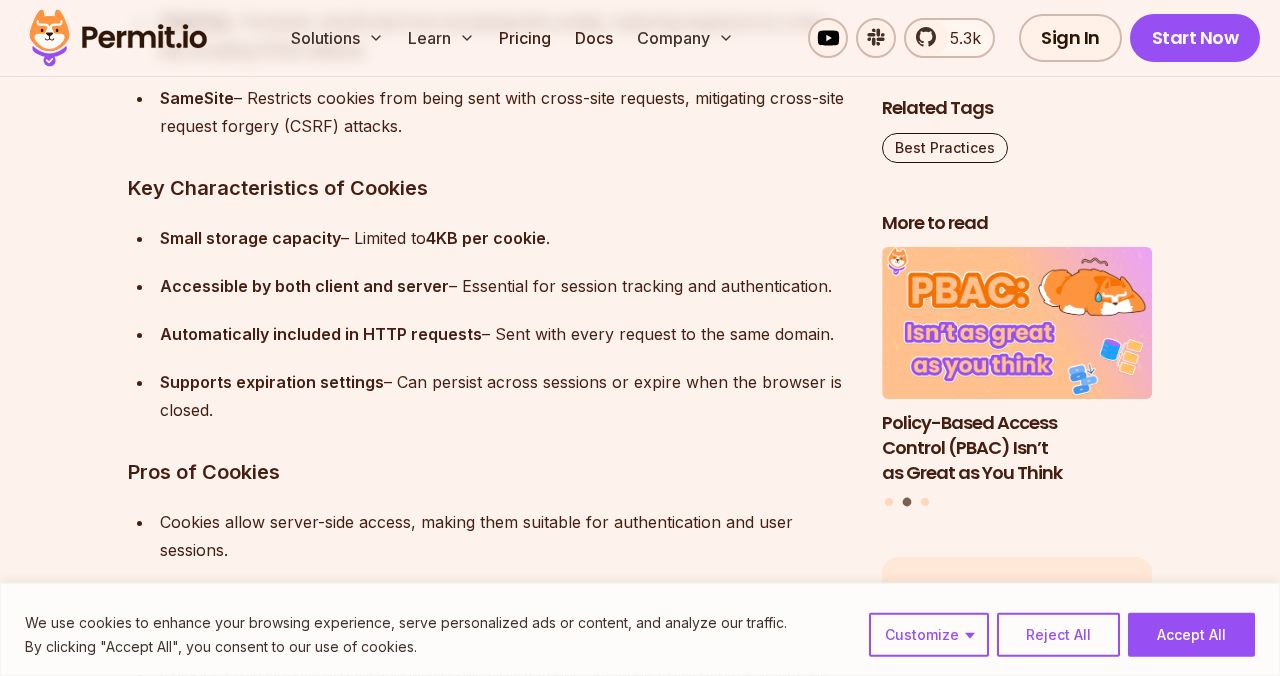 scroll, scrollTop: 5812, scrollLeft: 0, axis: vertical 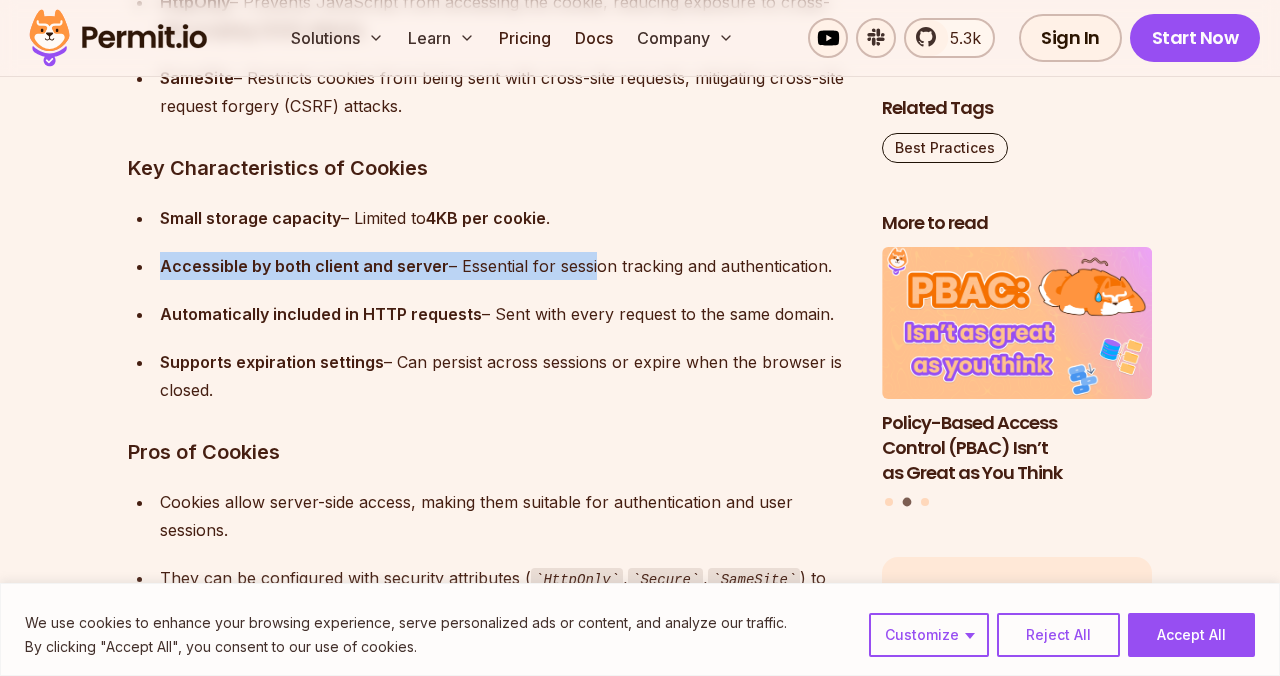 drag, startPoint x: 590, startPoint y: 248, endPoint x: 741, endPoint y: 239, distance: 151.26797 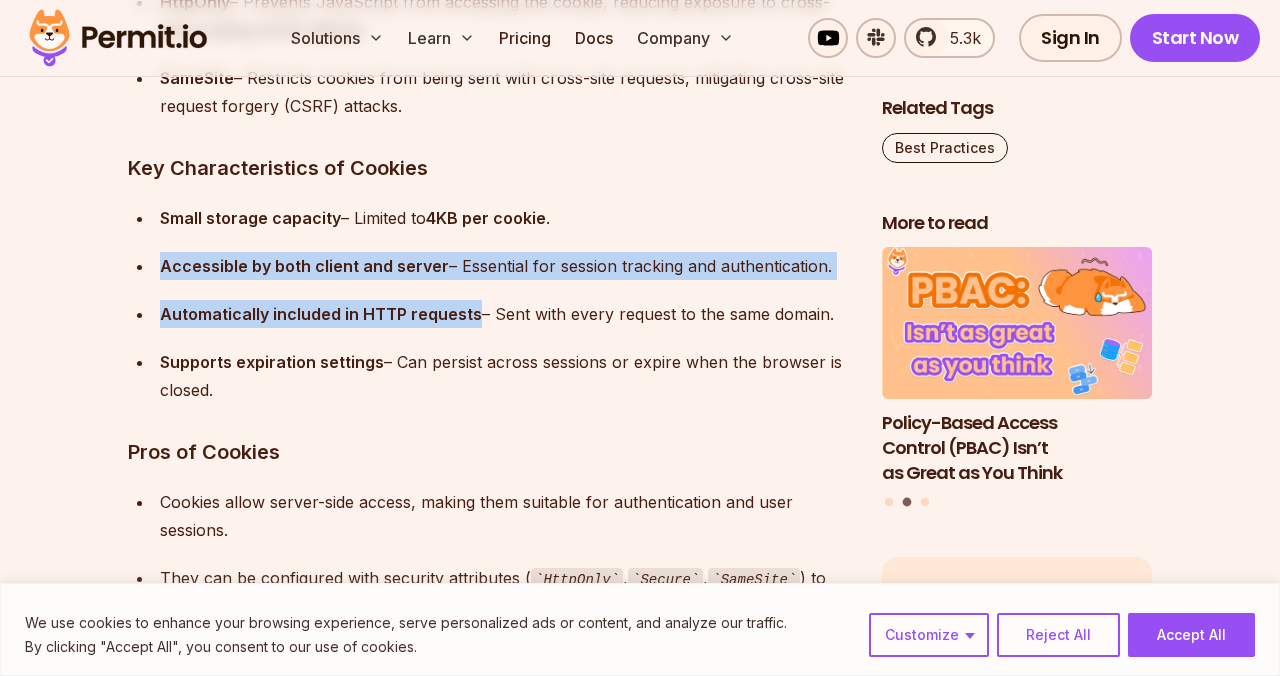 drag, startPoint x: 741, startPoint y: 239, endPoint x: 474, endPoint y: 328, distance: 281.44272 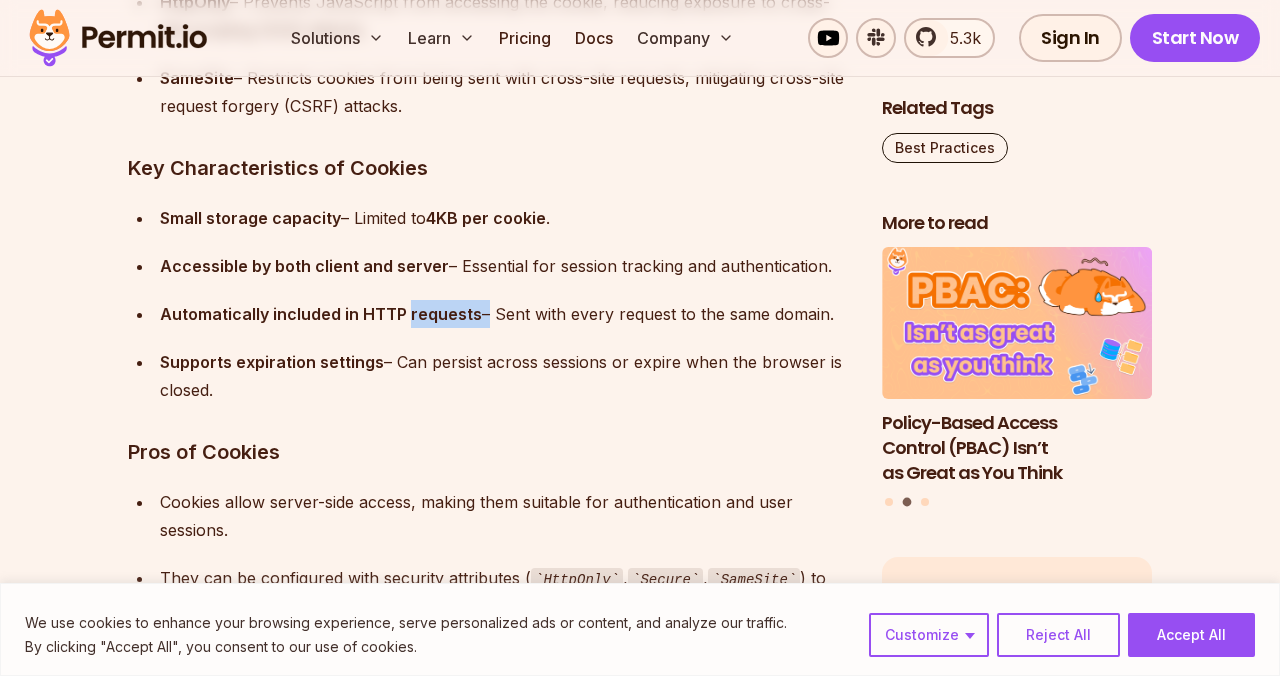 click on "Small storage capacity  – Limited to  4KB per cookie . Accessible by both client and server  – Essential for session tracking and authentication. Automatically included in HTTP requests  – Sent with every request to the same domain. Supports expiration settings  – Can persist across sessions or expire when the browser is closed." at bounding box center [489, 304] 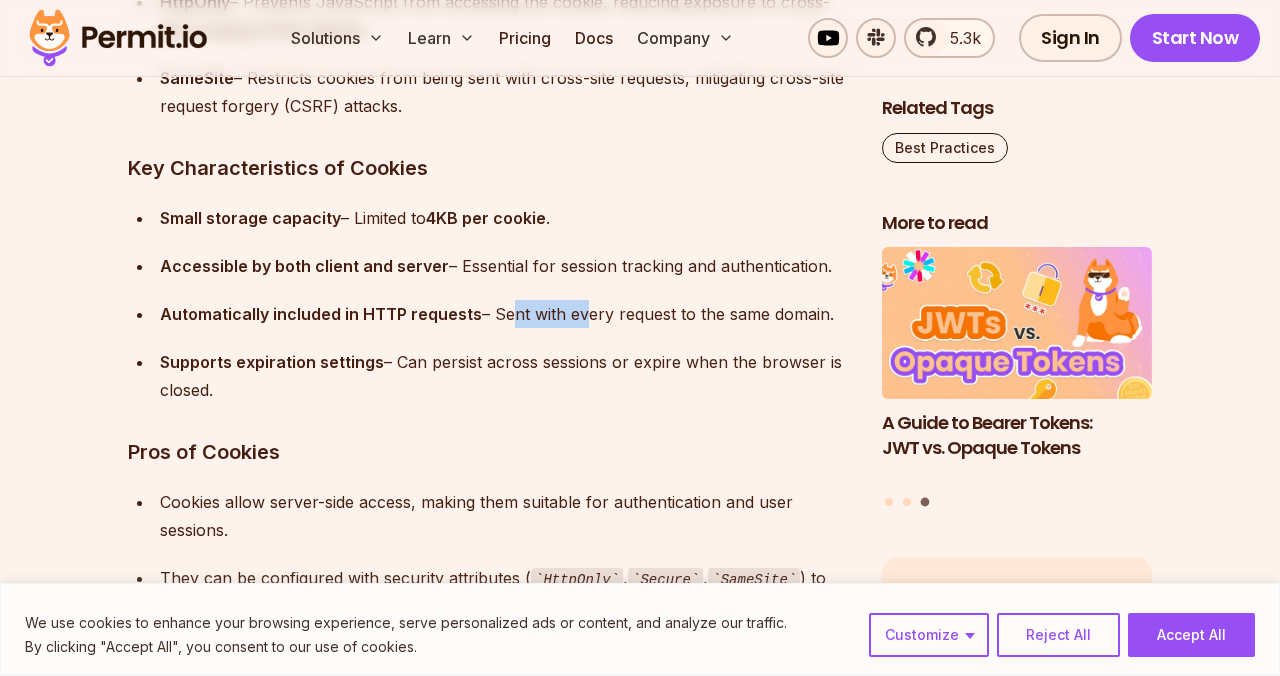 drag, startPoint x: 506, startPoint y: 311, endPoint x: 577, endPoint y: 301, distance: 71.70077 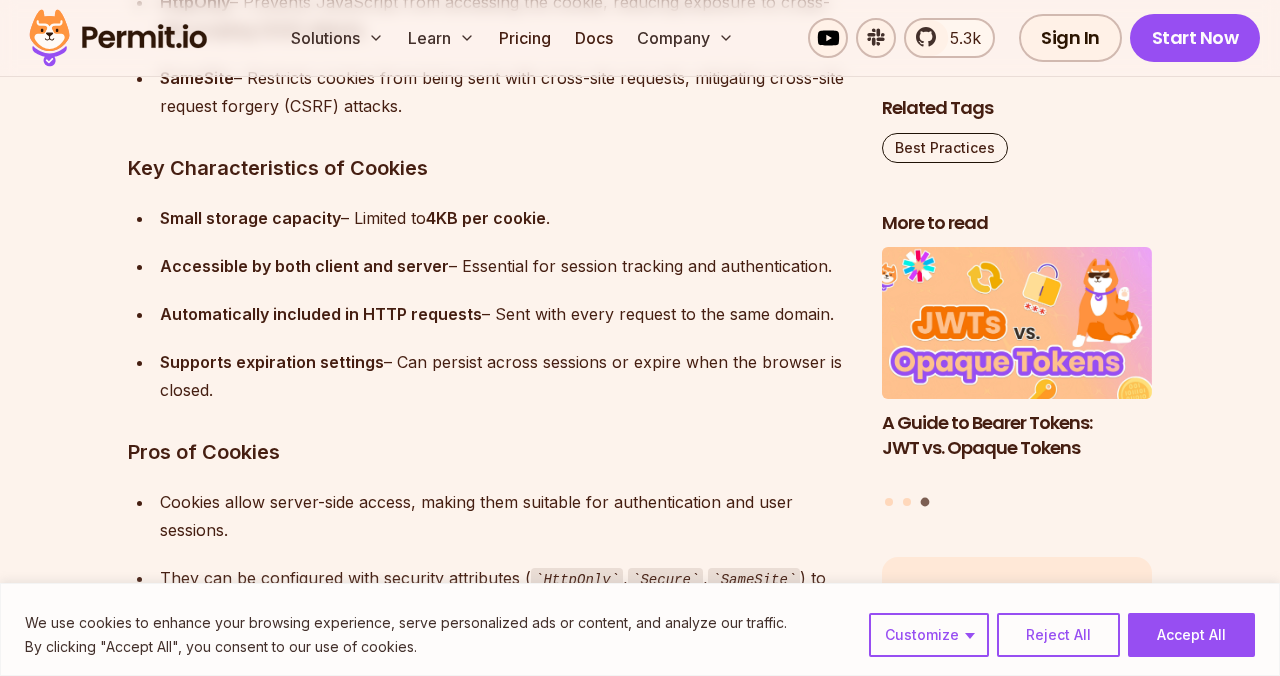 click on "Automatically included in HTTP requests  – Sent with every request to the same domain." at bounding box center [505, 314] 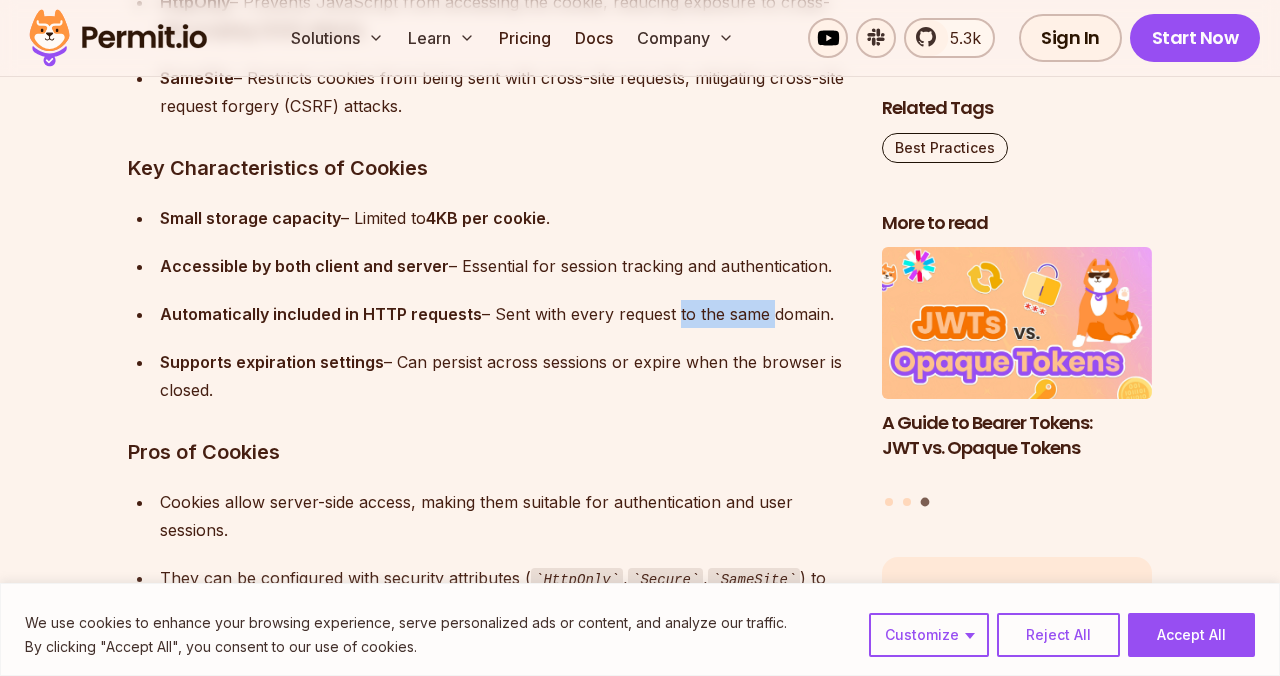 drag, startPoint x: 672, startPoint y: 291, endPoint x: 765, endPoint y: 302, distance: 93.64828 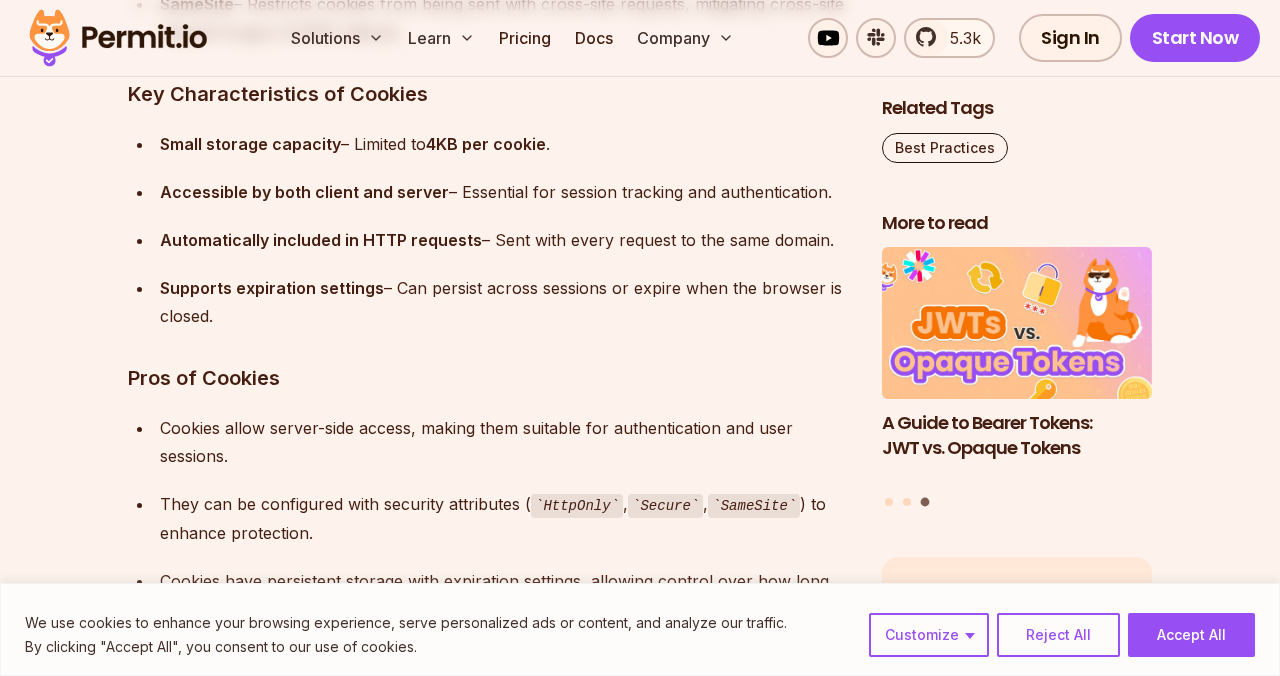 scroll, scrollTop: 5888, scrollLeft: 0, axis: vertical 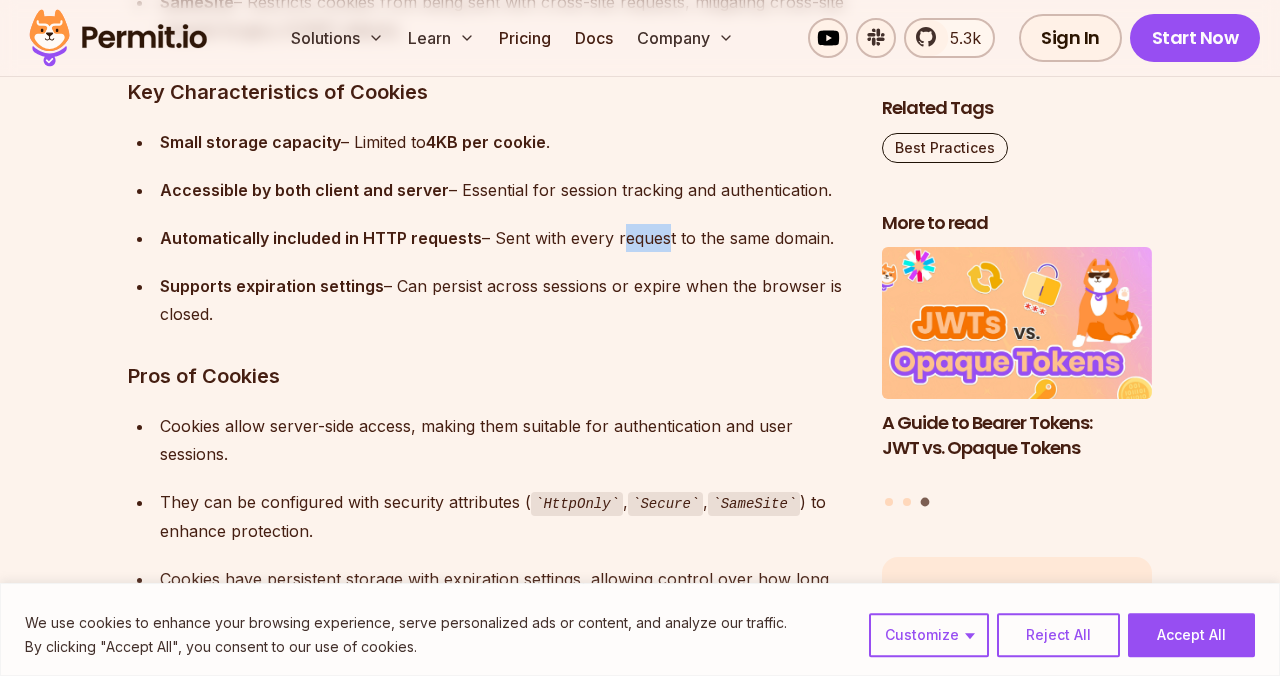 drag, startPoint x: 613, startPoint y: 242, endPoint x: 658, endPoint y: 233, distance: 45.891174 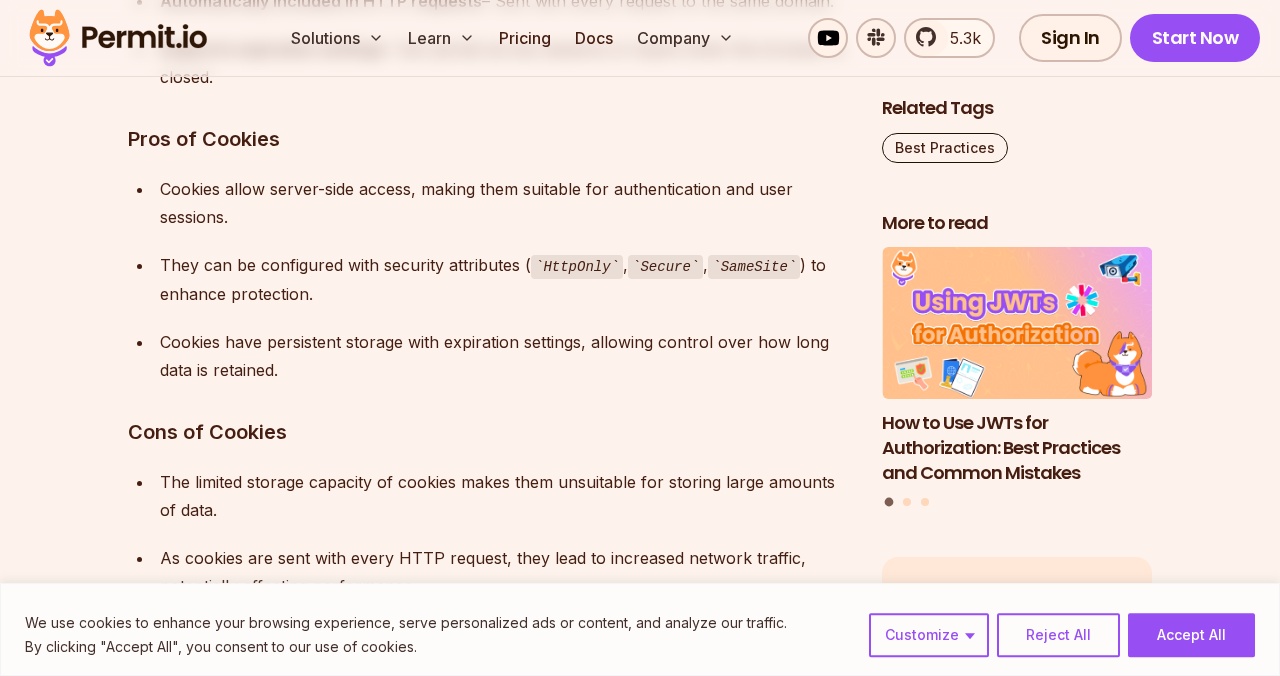 scroll, scrollTop: 6126, scrollLeft: 0, axis: vertical 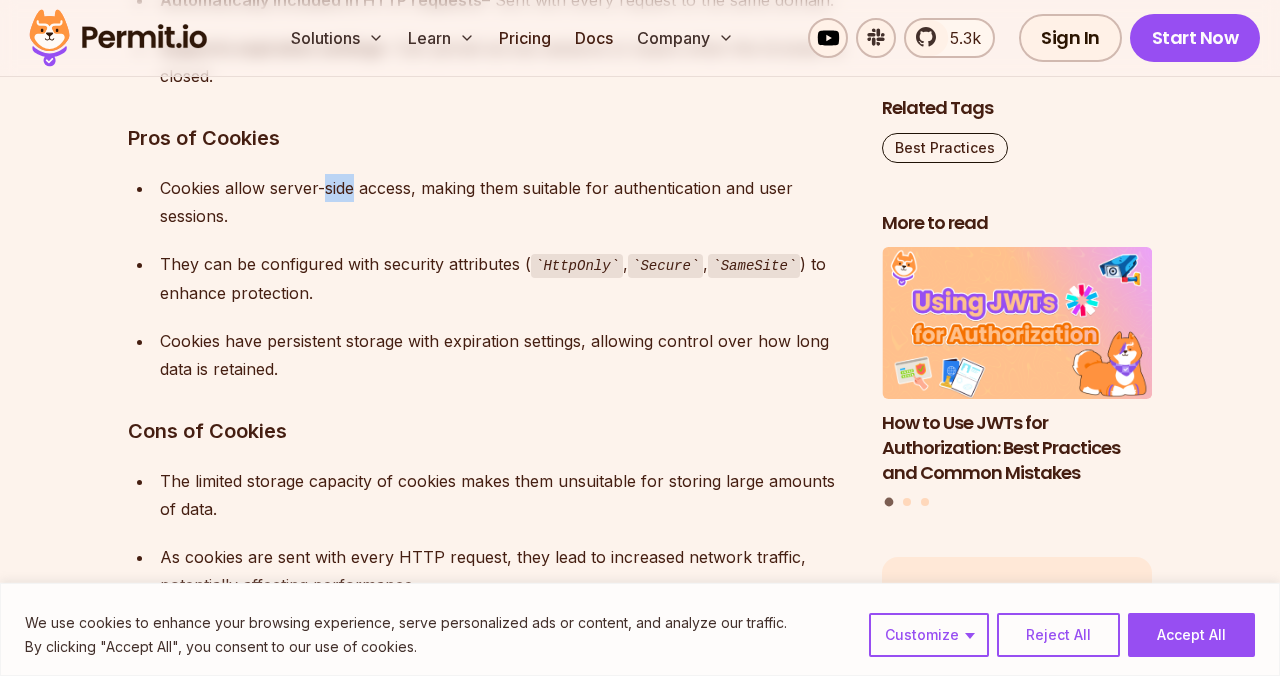 drag, startPoint x: 325, startPoint y: 197, endPoint x: 353, endPoint y: 198, distance: 28.01785 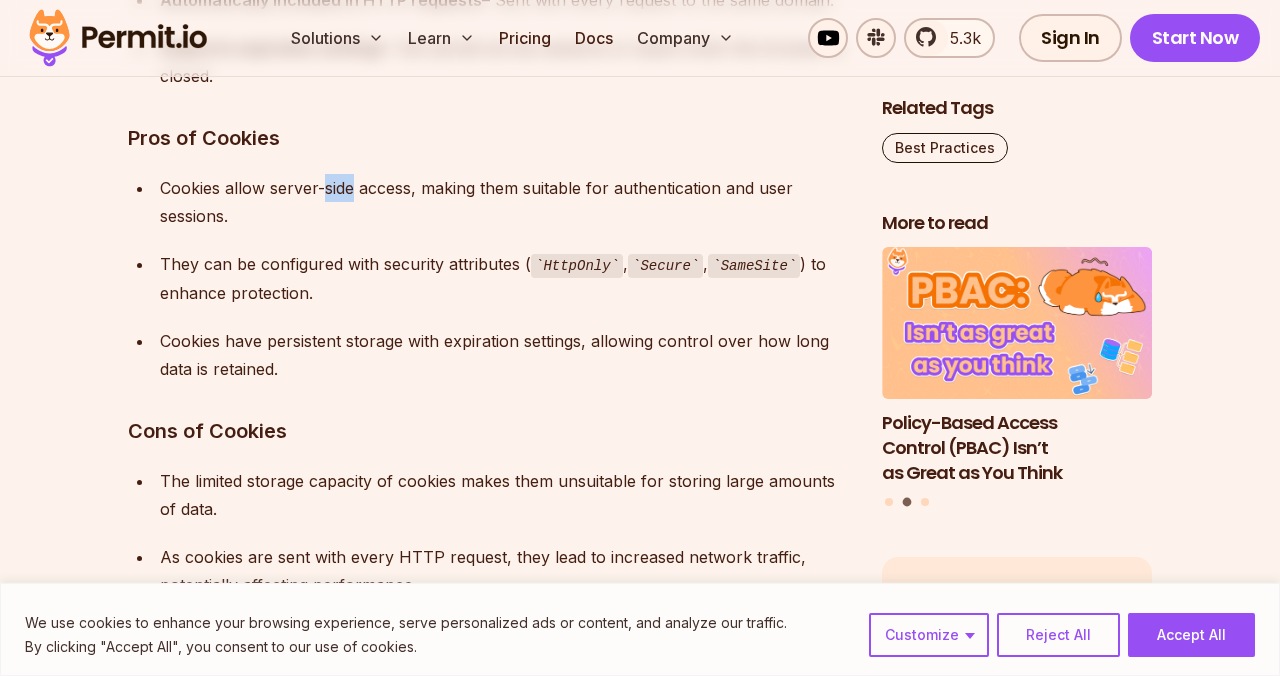 scroll, scrollTop: 6234, scrollLeft: 0, axis: vertical 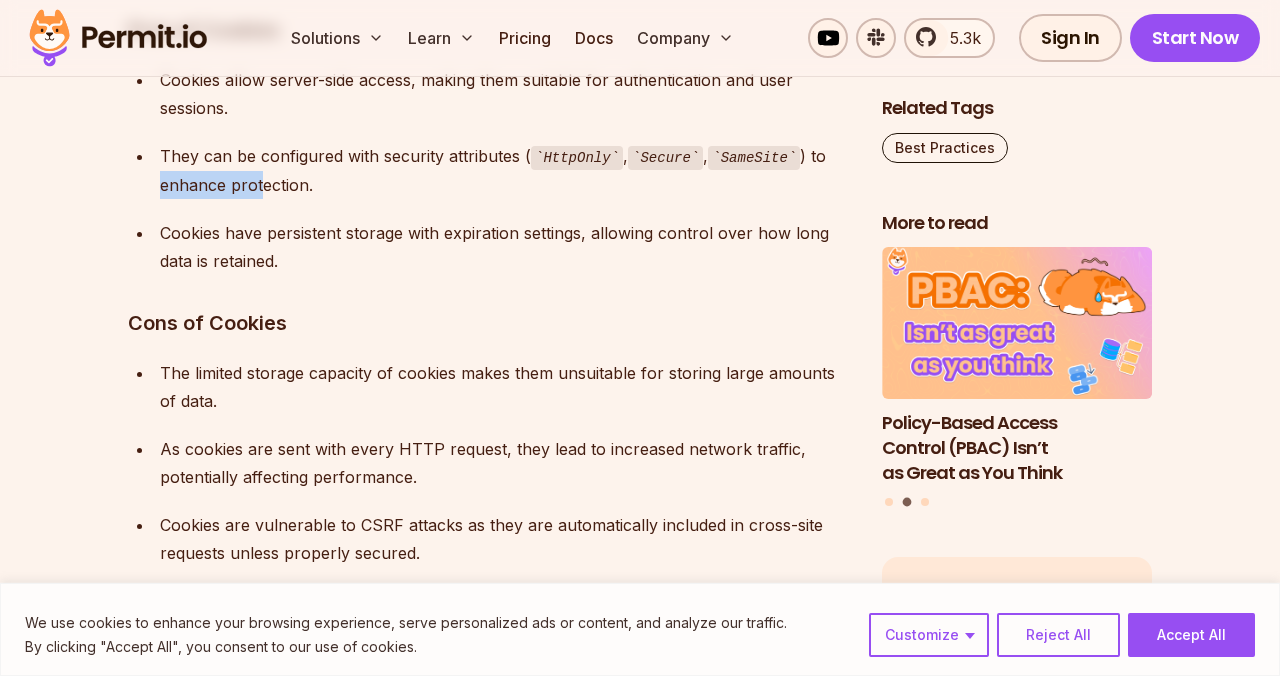 drag, startPoint x: 144, startPoint y: 192, endPoint x: 259, endPoint y: 187, distance: 115.10864 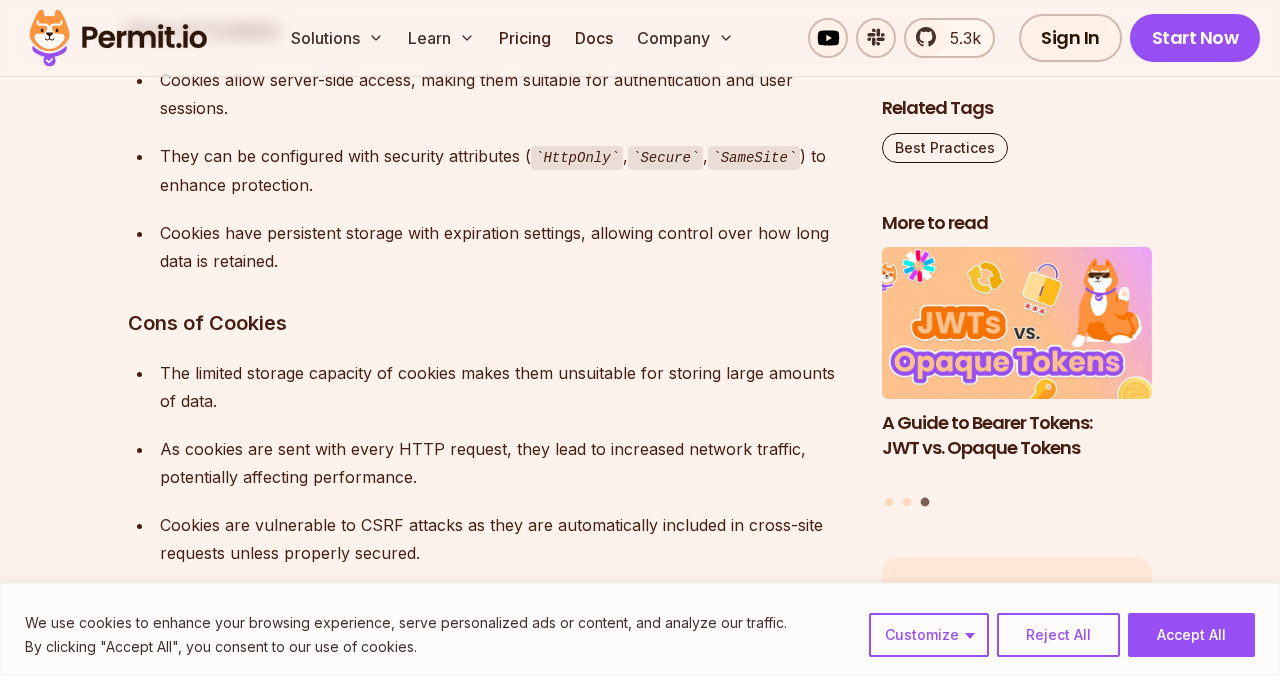 click on "Cookies have persistent storage with expiration settings, allowing control over how long data is retained." at bounding box center (505, 247) 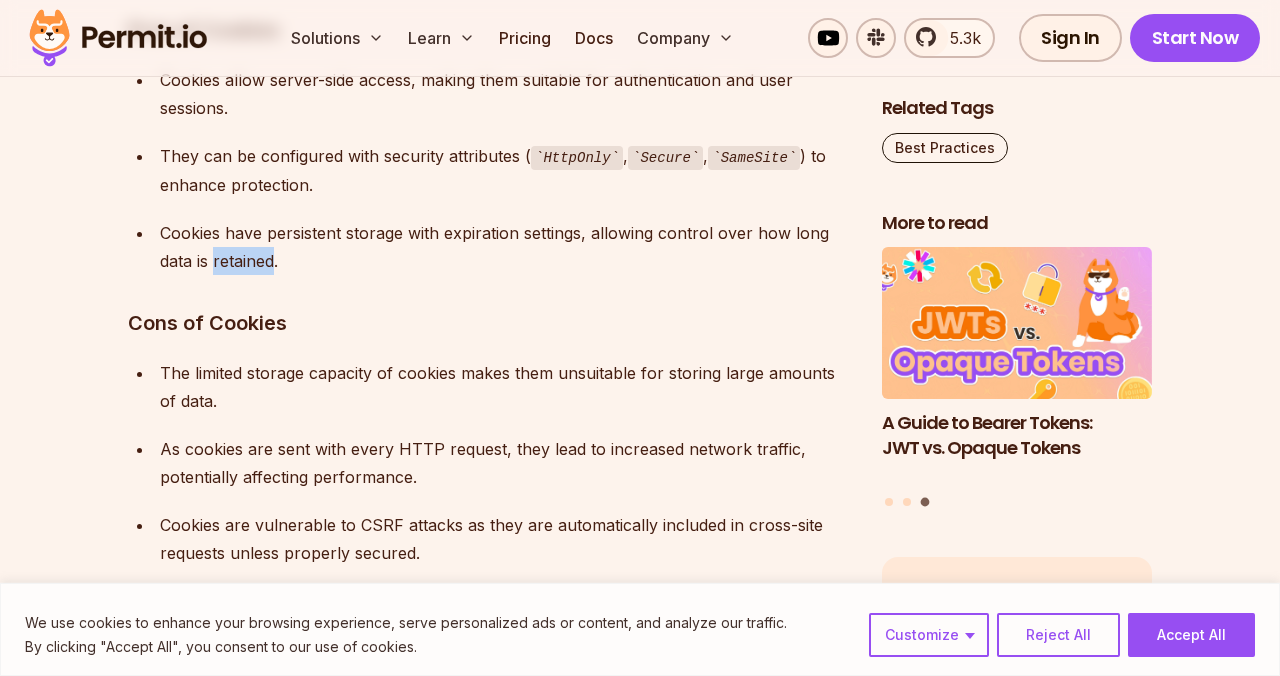 click on "Cookies have persistent storage with expiration settings, allowing control over how long data is retained." at bounding box center [505, 247] 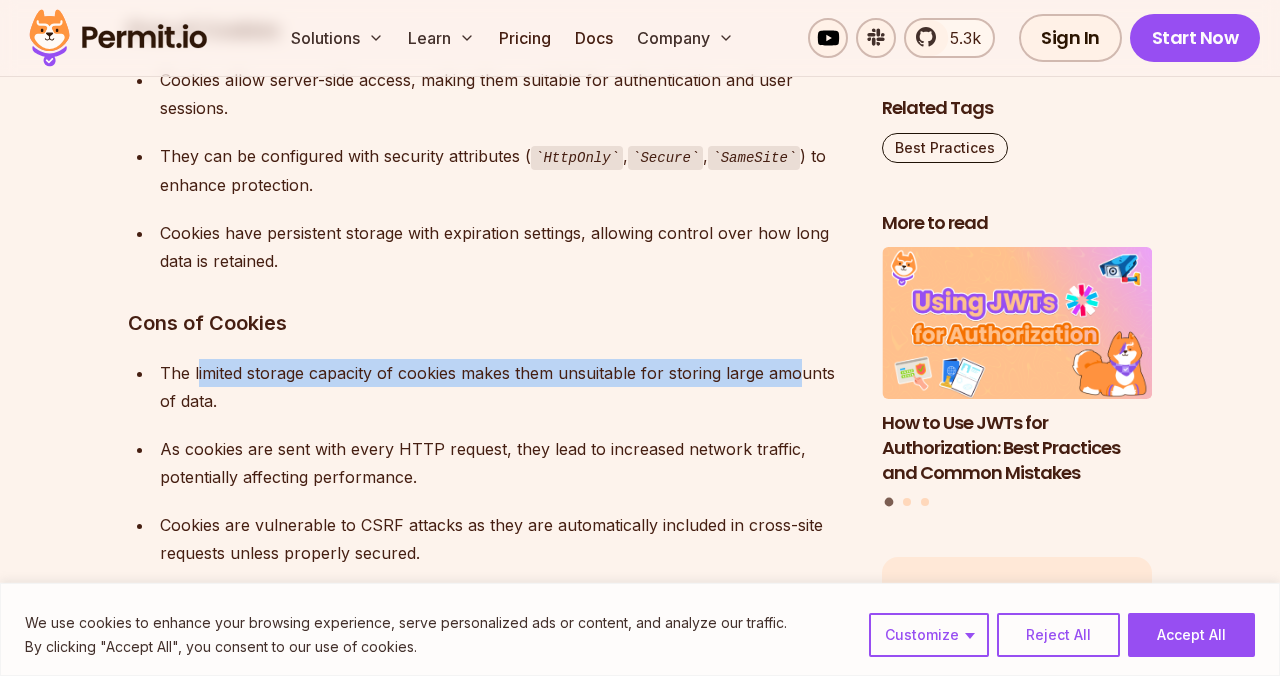 drag, startPoint x: 199, startPoint y: 367, endPoint x: 796, endPoint y: 364, distance: 597.0075 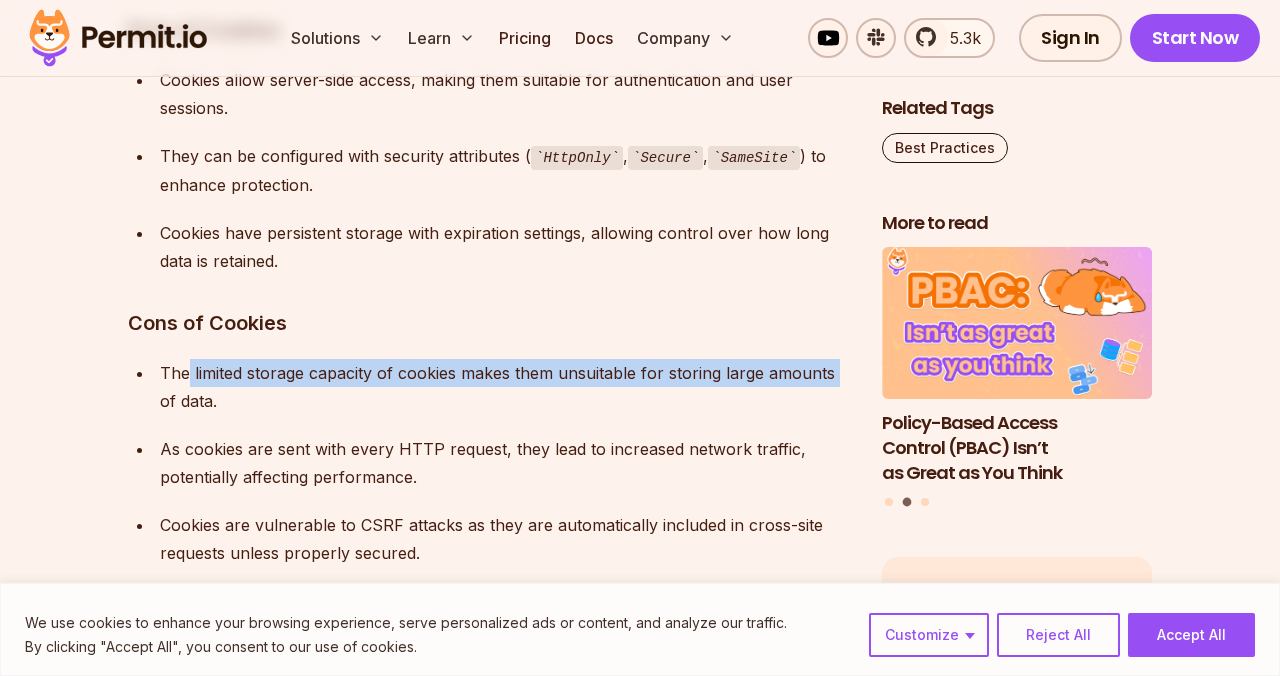 drag, startPoint x: 191, startPoint y: 383, endPoint x: 140, endPoint y: 391, distance: 51.62364 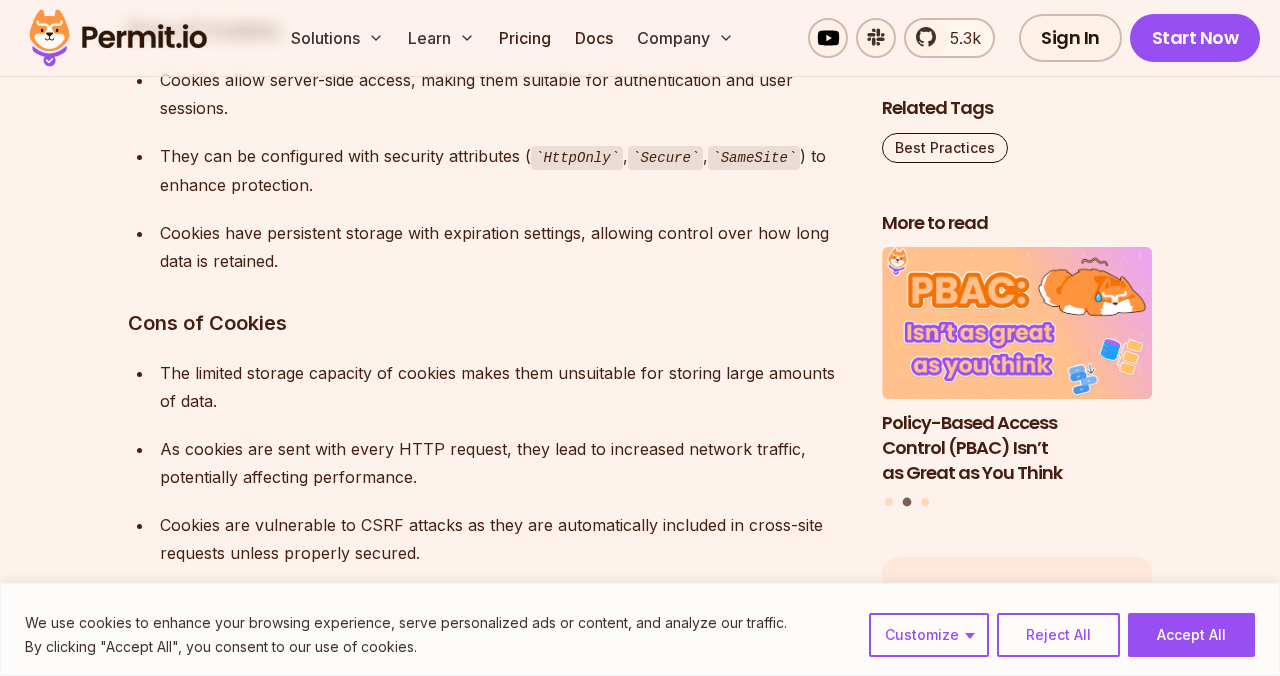 click on "The limited storage capacity of cookies makes them unsuitable for storing large amounts of data." at bounding box center [502, 387] 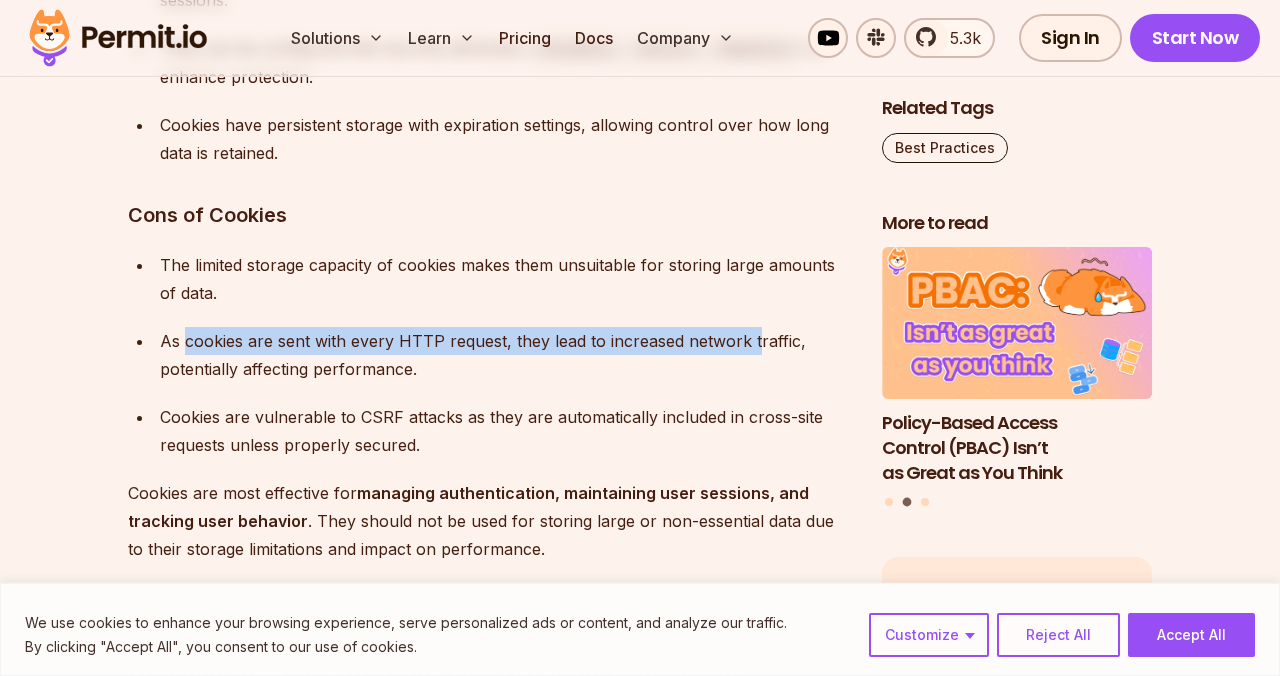 drag, startPoint x: 247, startPoint y: 342, endPoint x: 753, endPoint y: 344, distance: 506.00397 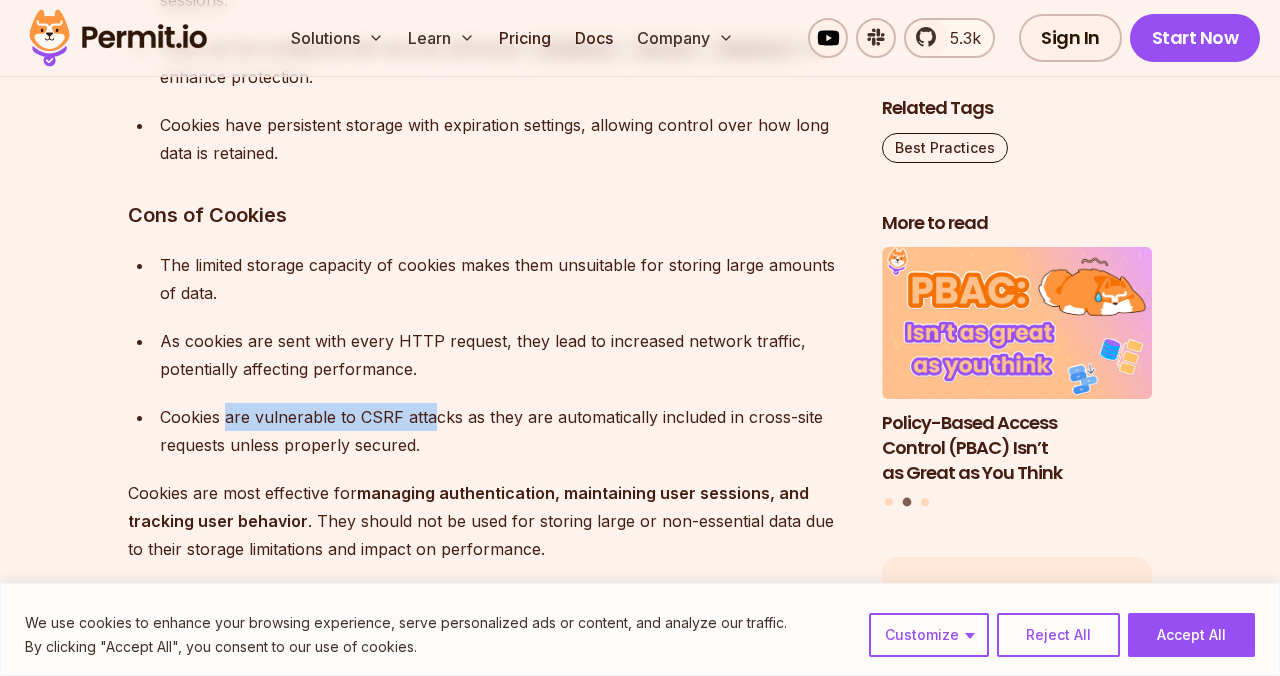 drag, startPoint x: 229, startPoint y: 412, endPoint x: 433, endPoint y: 413, distance: 204.00246 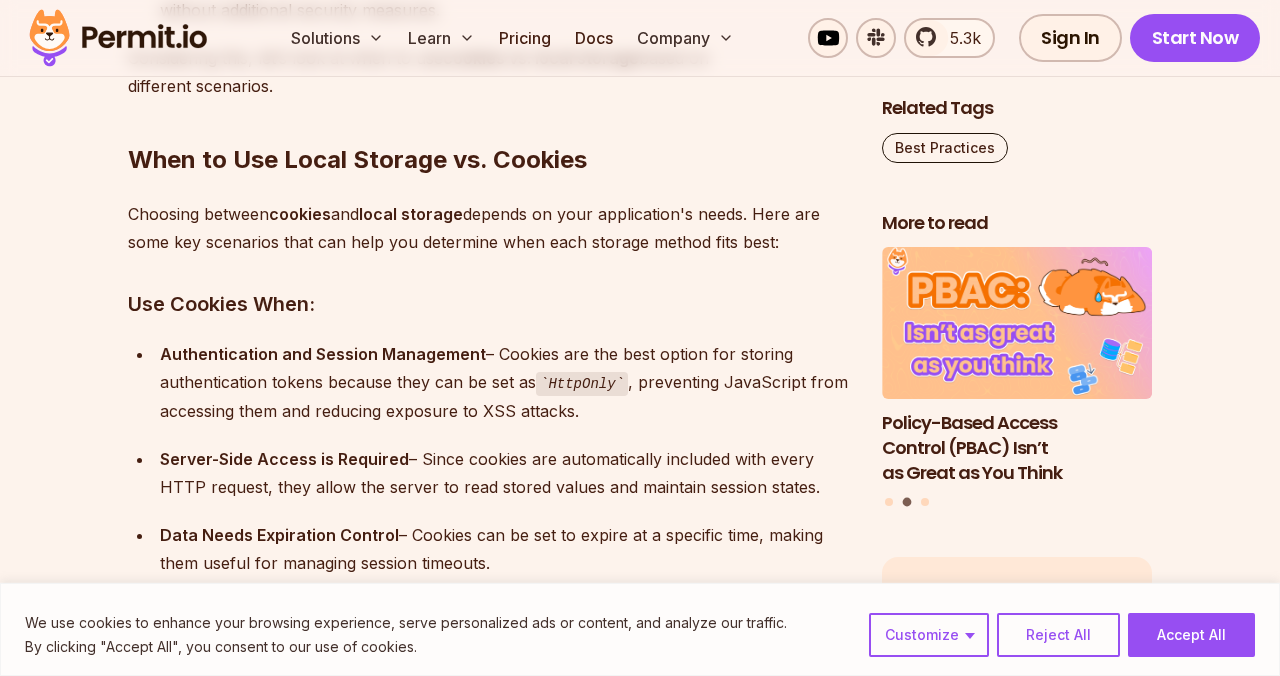 scroll, scrollTop: 8070, scrollLeft: 0, axis: vertical 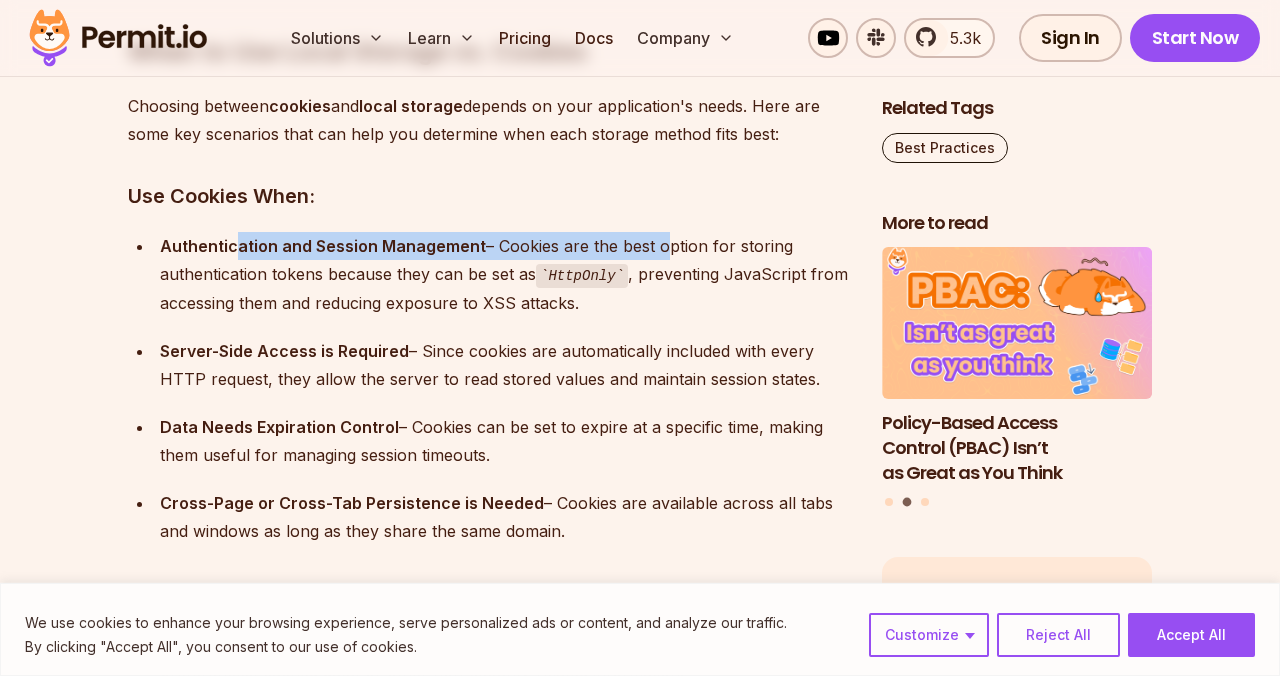 drag, startPoint x: 240, startPoint y: 242, endPoint x: 658, endPoint y: 227, distance: 418.26904 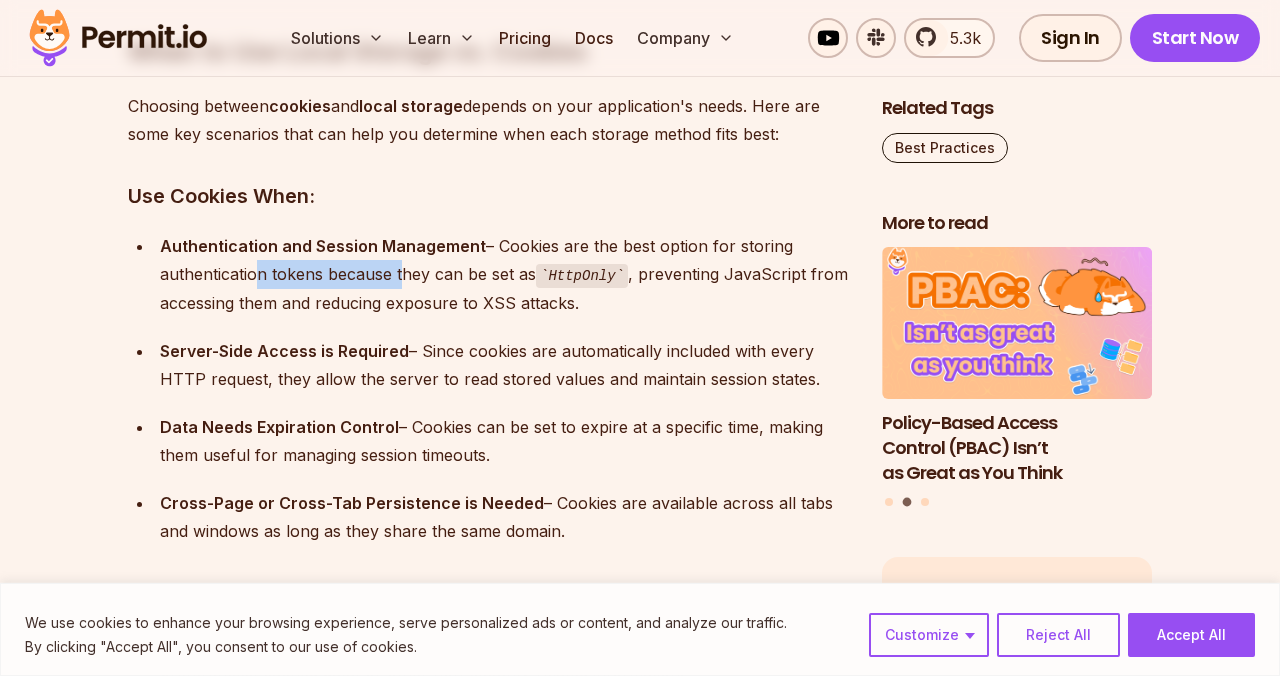 drag, startPoint x: 252, startPoint y: 279, endPoint x: 397, endPoint y: 267, distance: 145.4957 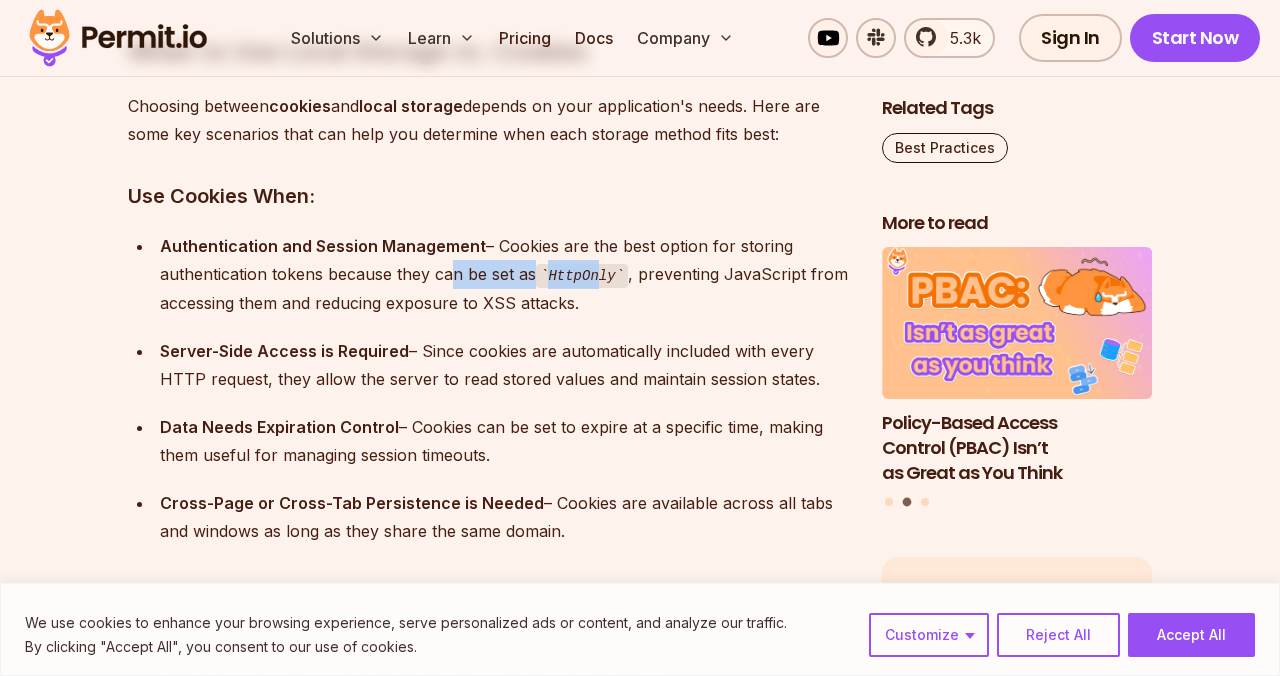 drag, startPoint x: 558, startPoint y: 276, endPoint x: 599, endPoint y: 284, distance: 41.773197 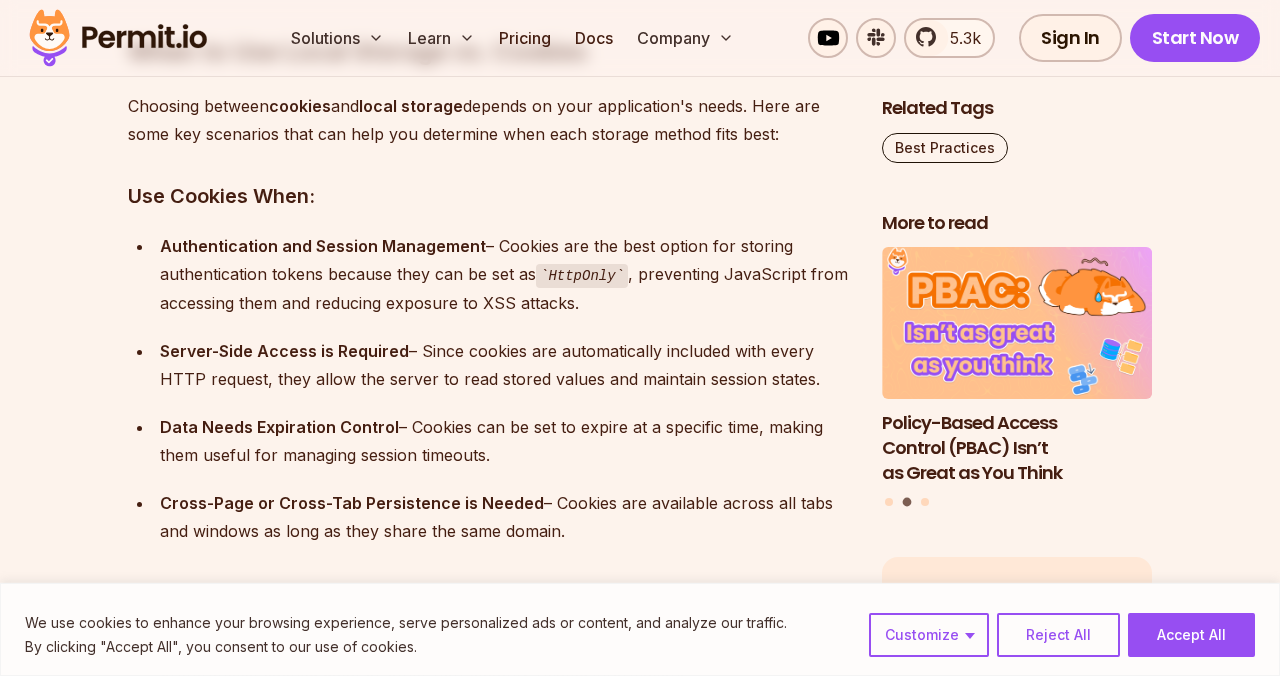 click on "Authentication and Session Management  – Cookies are the best option for storing authentication tokens because they can be set as  HttpOnly , preventing JavaScript from accessing them and reducing exposure to XSS attacks." at bounding box center [505, 274] 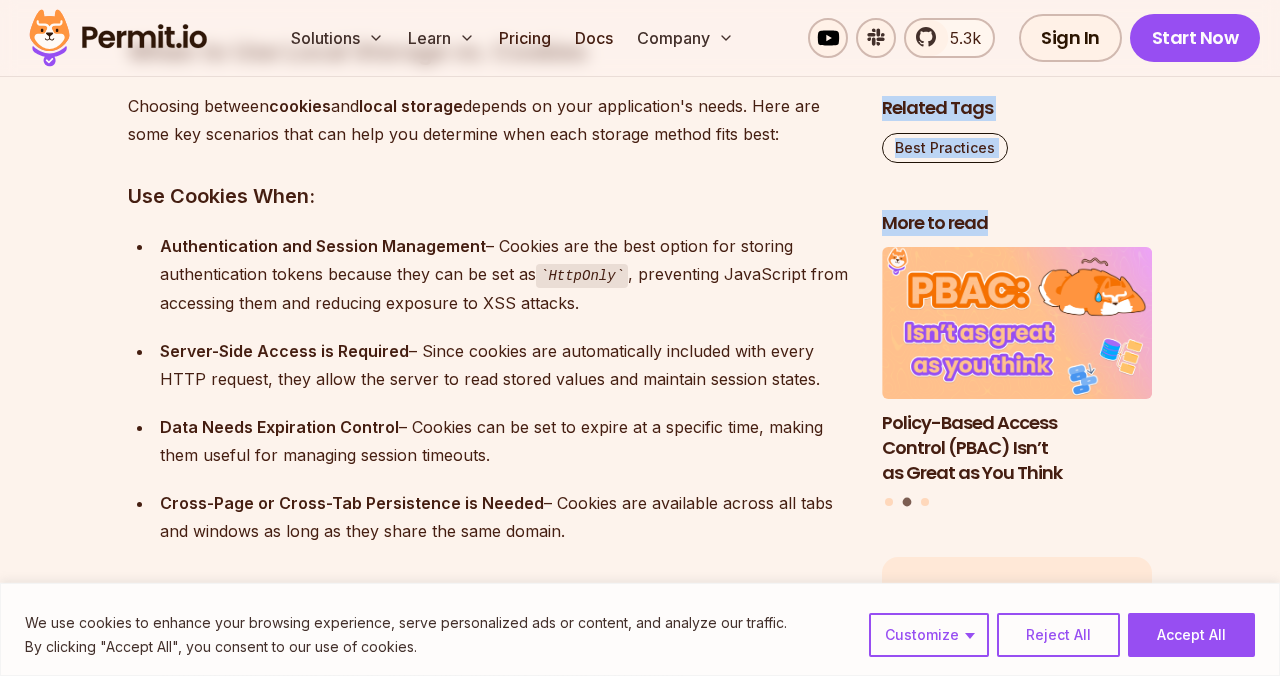 click on "Authentication and Session Management  – Cookies are the best option for storing authentication tokens because they can be set as  HttpOnly , preventing JavaScript from accessing them and reducing exposure to XSS attacks." at bounding box center [505, 274] 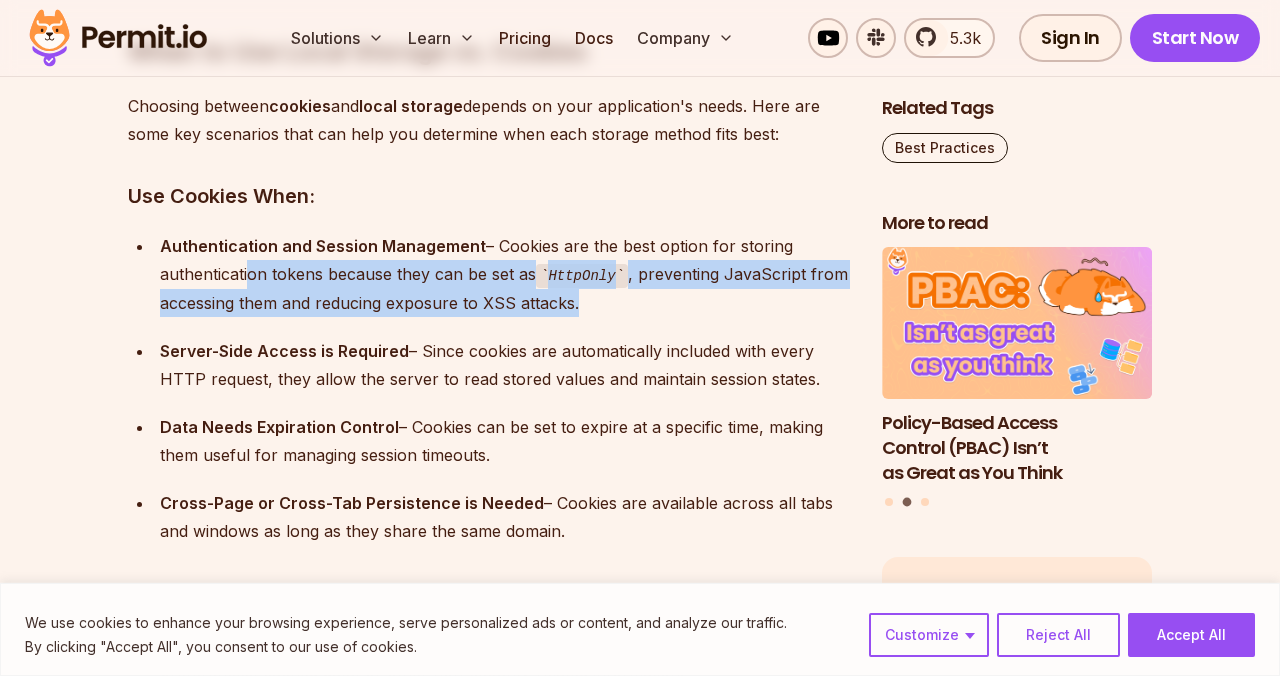 drag, startPoint x: 247, startPoint y: 285, endPoint x: 611, endPoint y: 292, distance: 364.0673 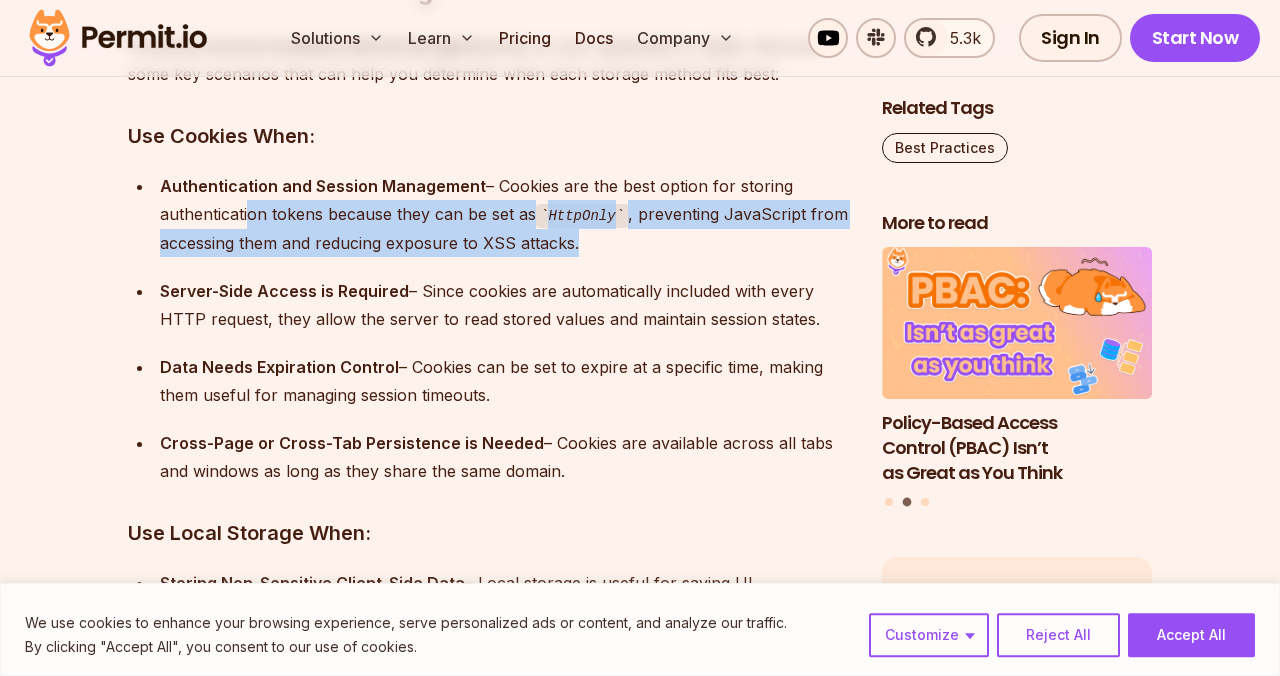 scroll, scrollTop: 8178, scrollLeft: 0, axis: vertical 